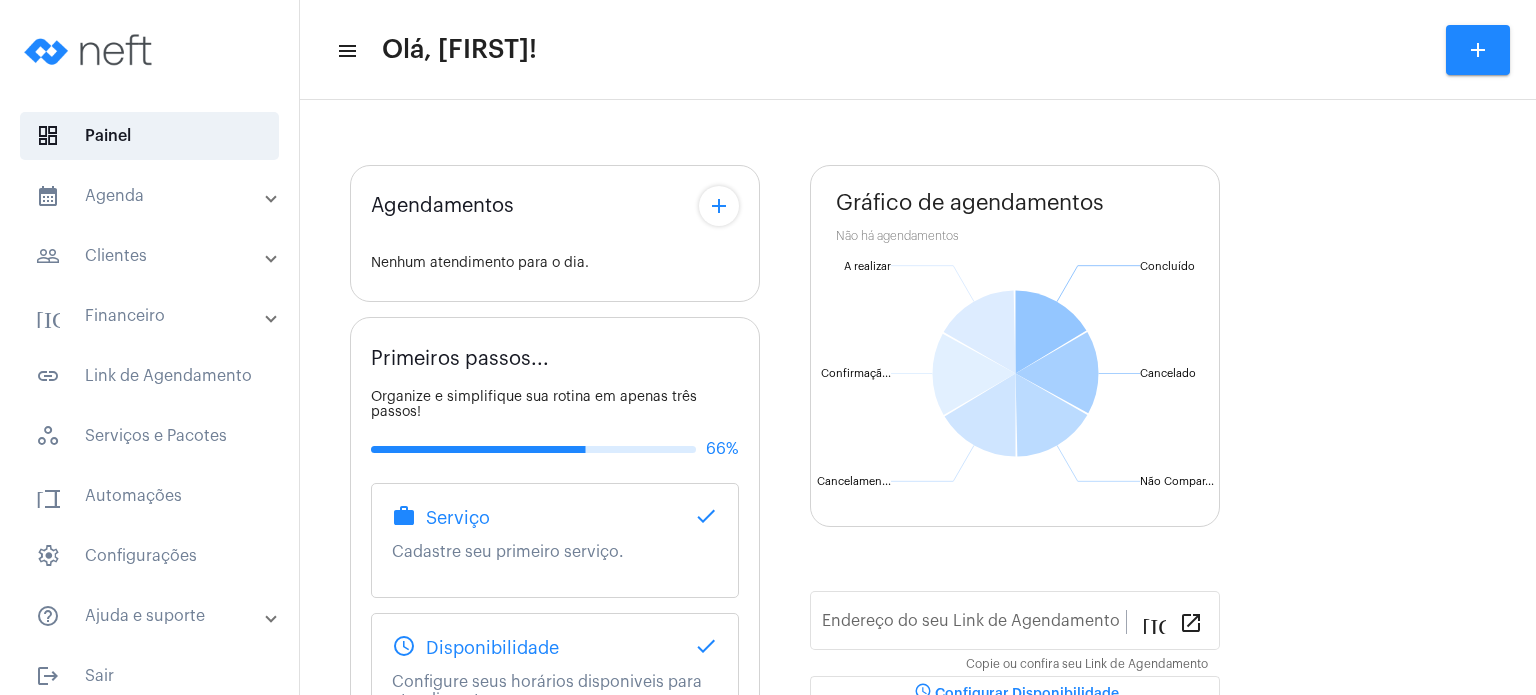 scroll, scrollTop: 0, scrollLeft: 0, axis: both 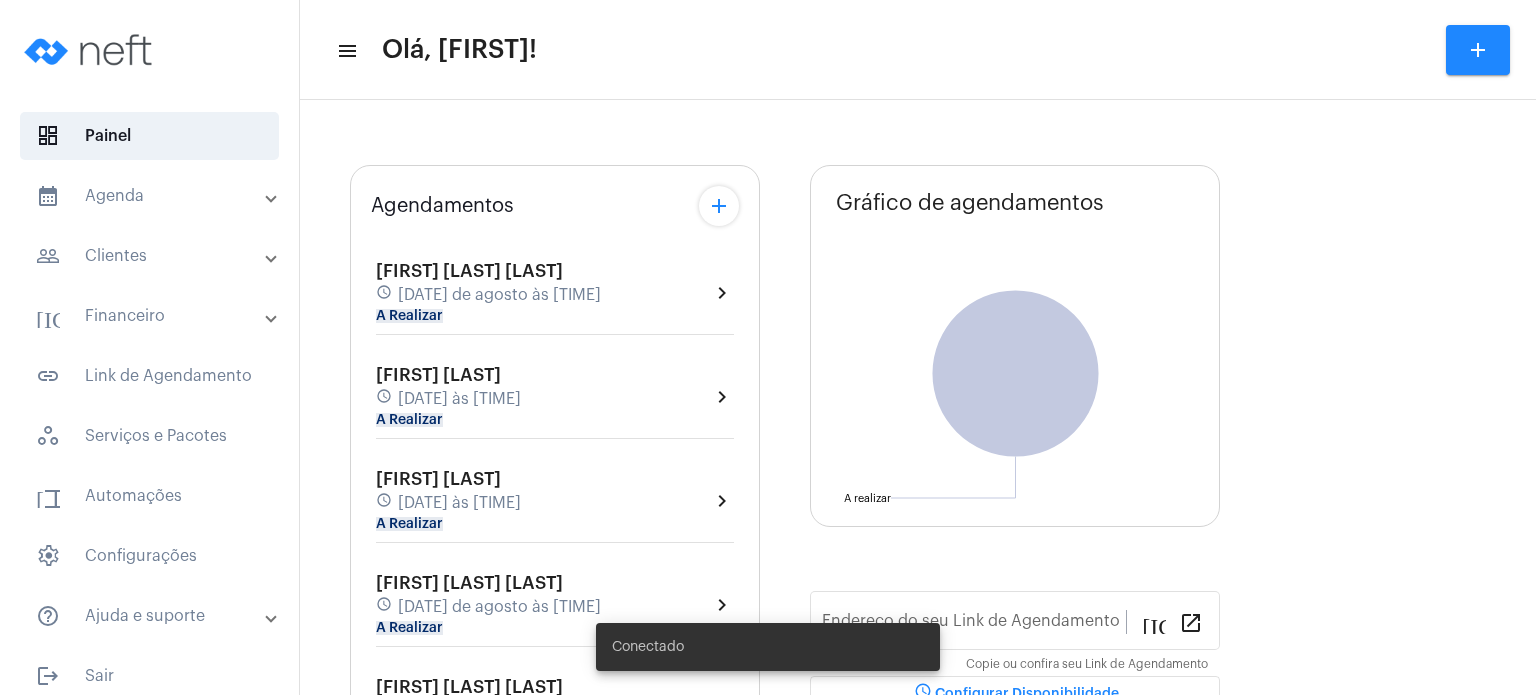 type on "https://neft.com.br/fabiana-davel-canal" 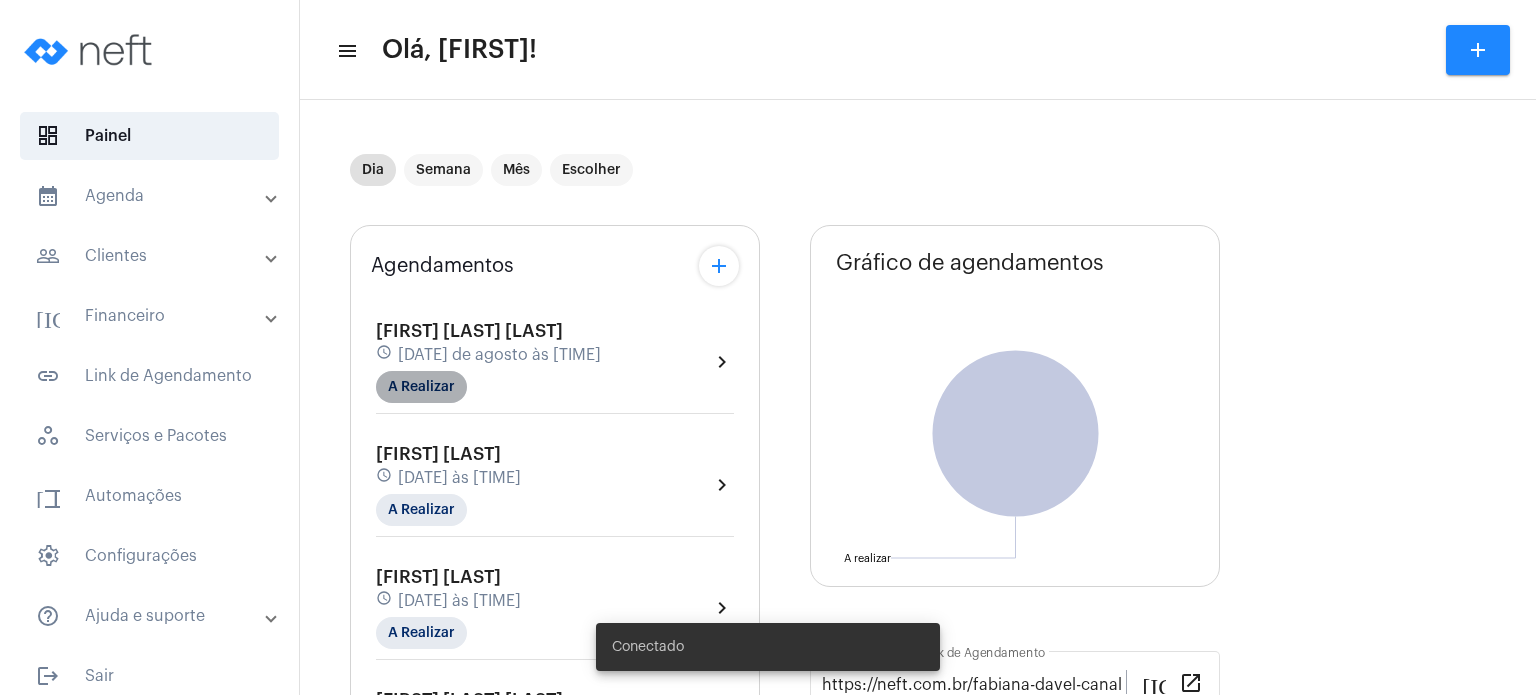 click on "A Realizar" 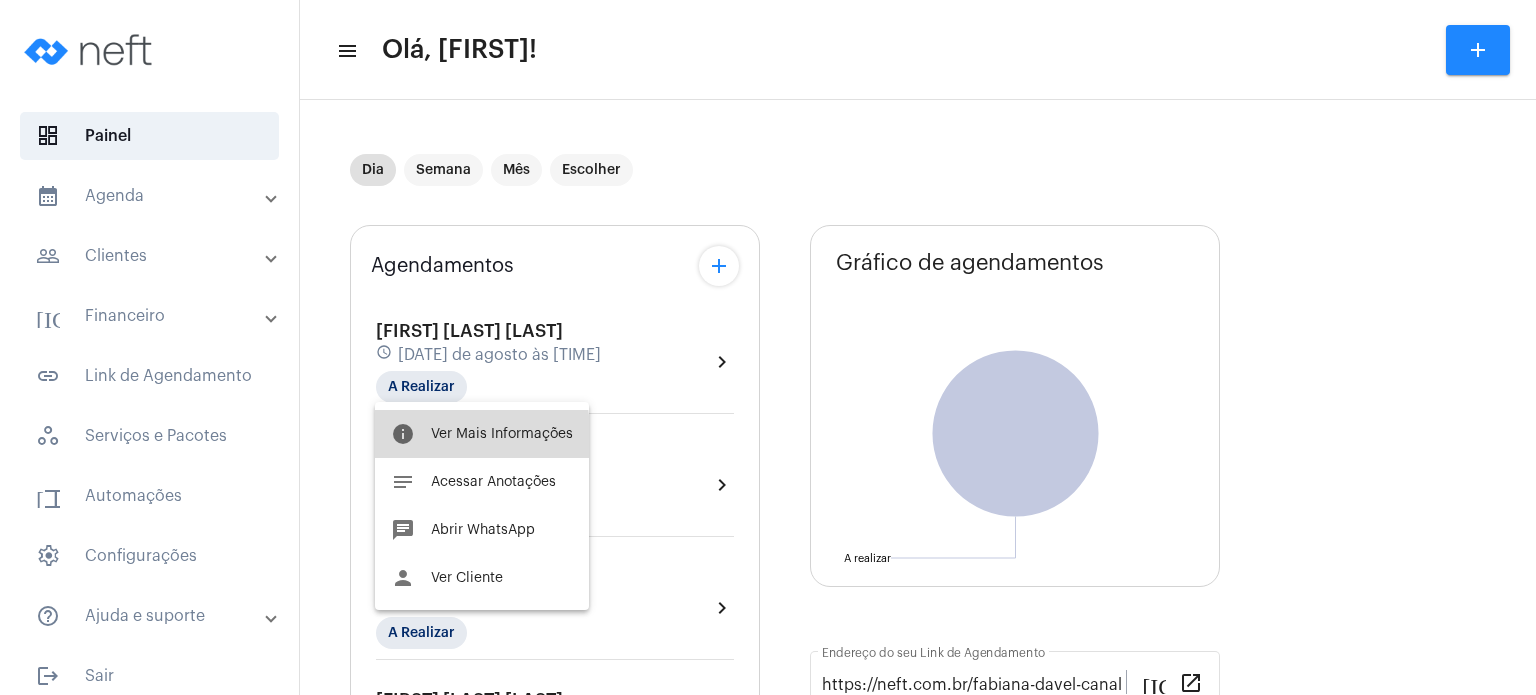 click on "Ver Mais Informações" at bounding box center (502, 434) 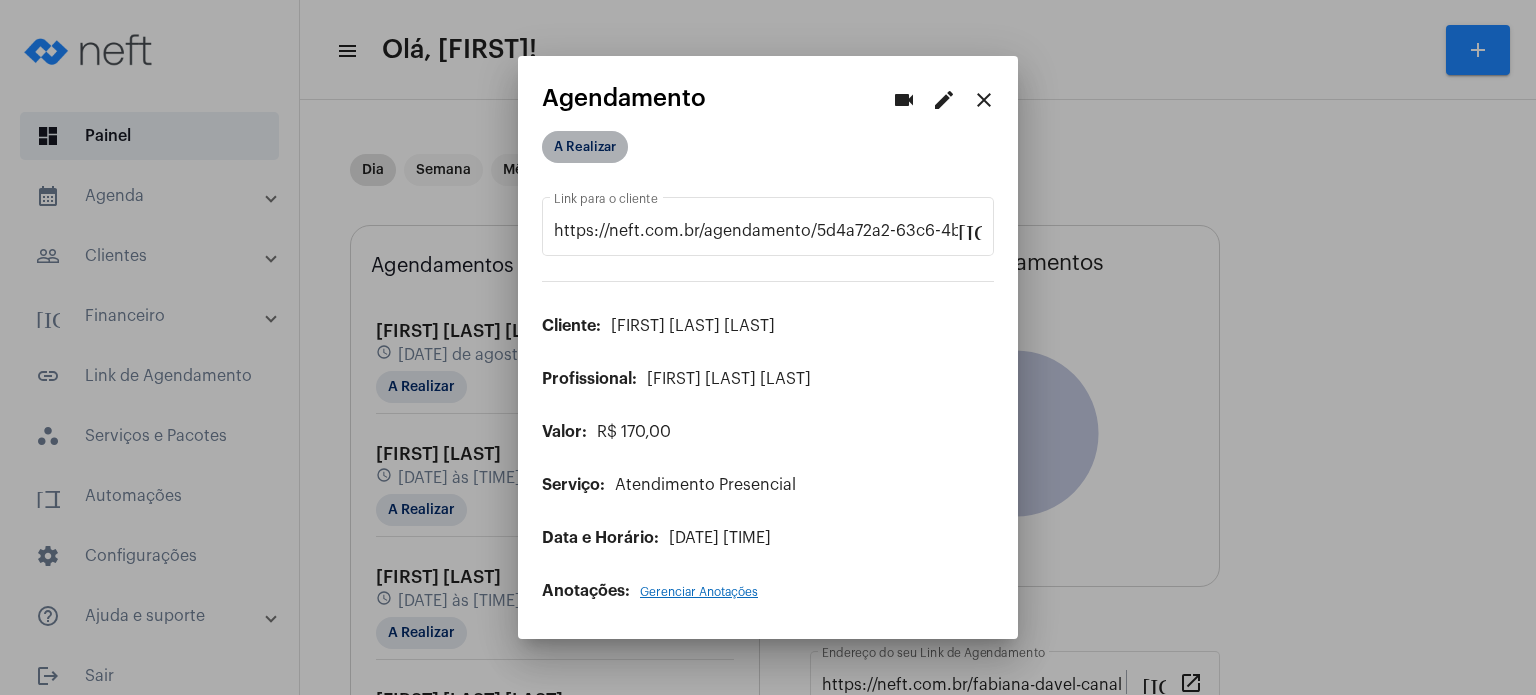 click on "A Realizar" at bounding box center (585, 147) 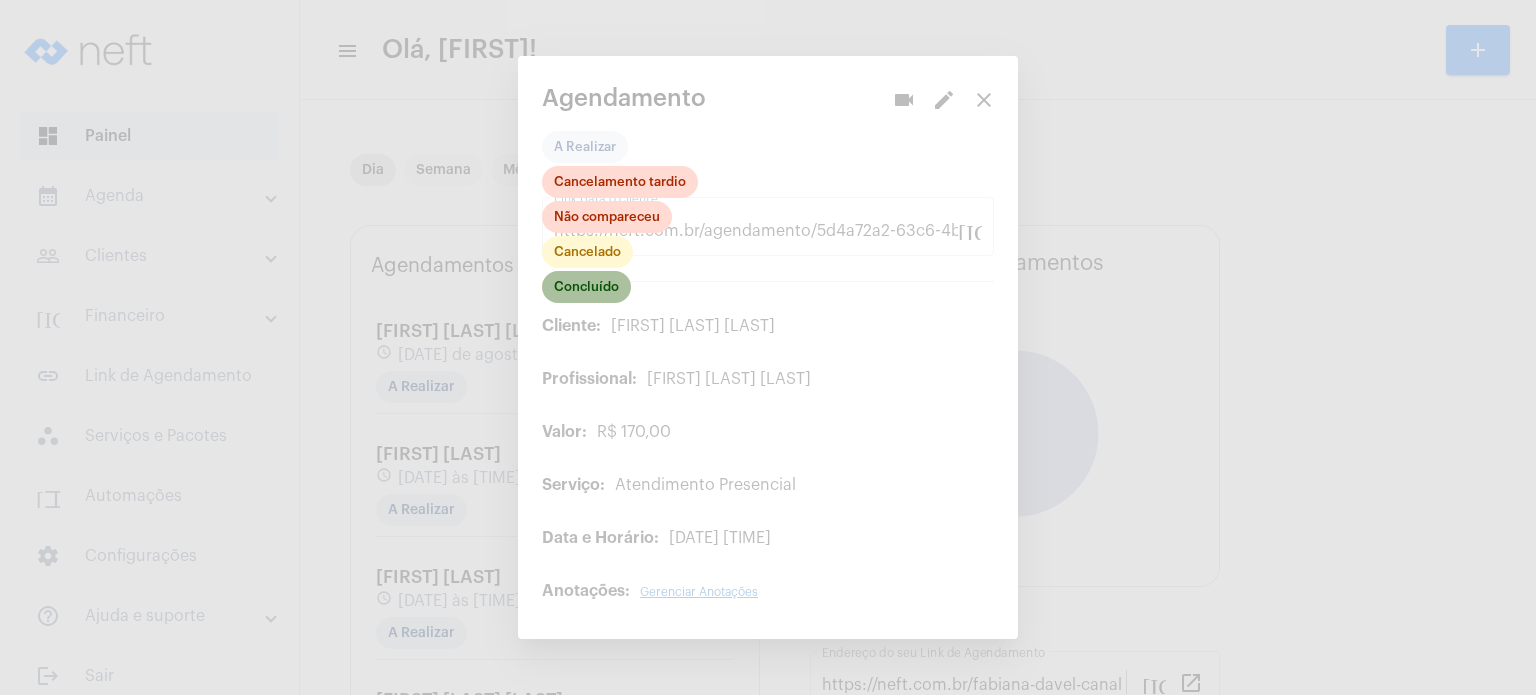 click on "Concluído" 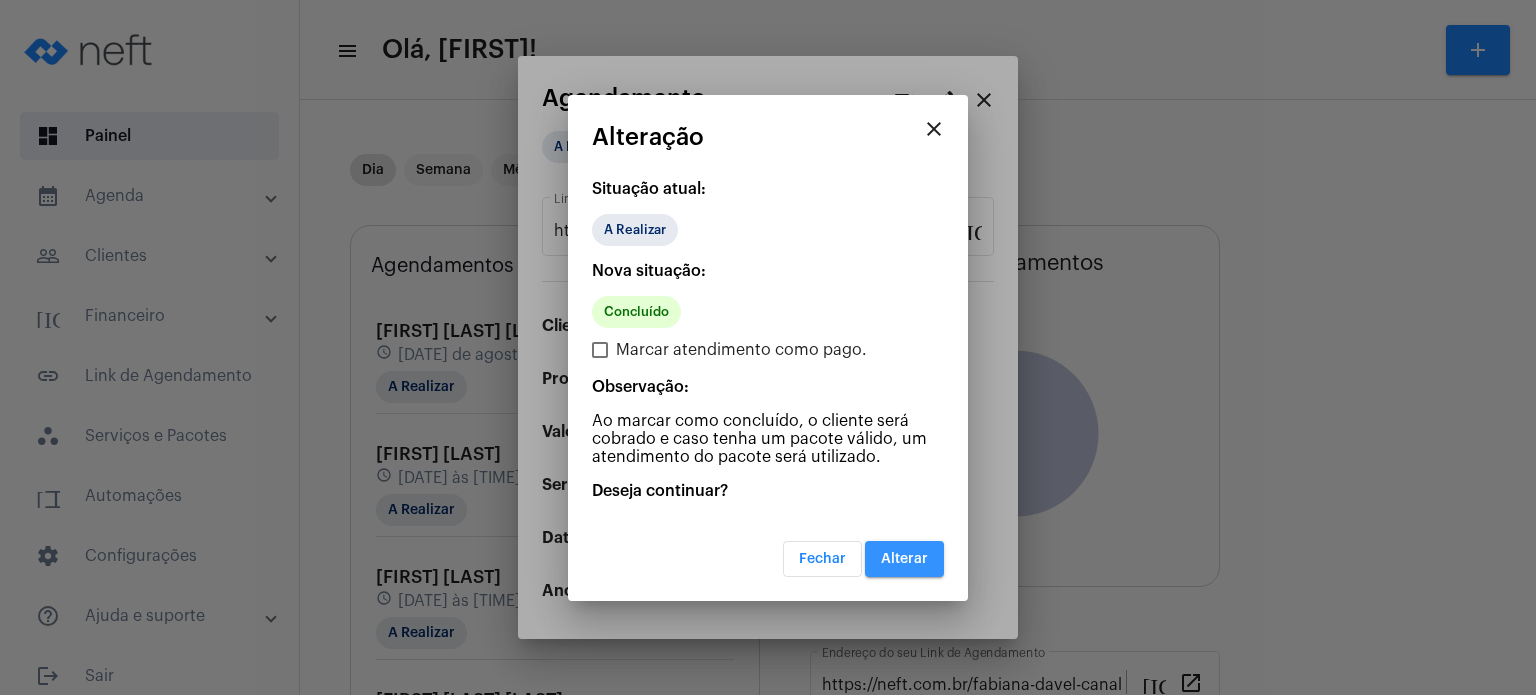 click on "Alterar" at bounding box center (904, 559) 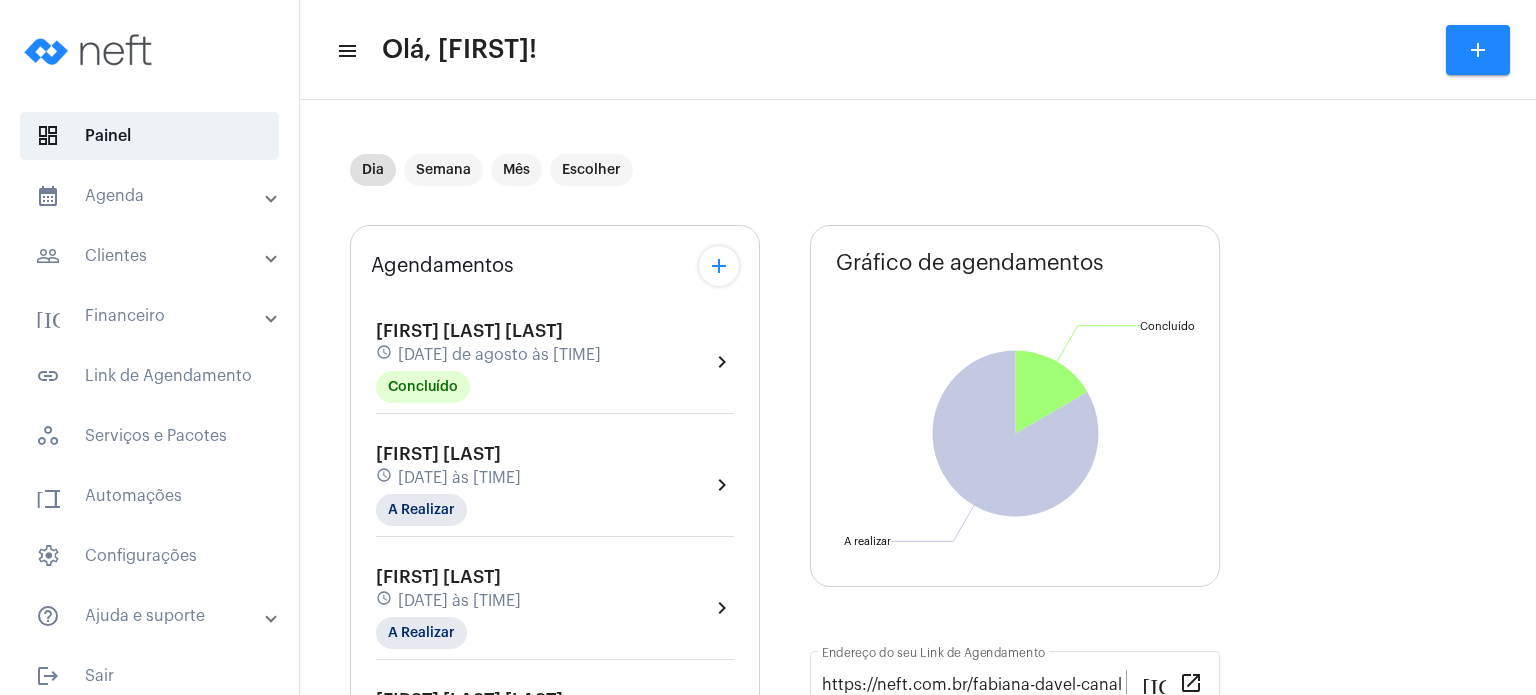 click on "Dia Semana Mês Escolher Agendamentos add [FIRST] [LAST] [LAST] [ICON] [DATE] de agosto às [TIME] Concluído  [ICON]  [FIRST] [LAST] [ICON] [DATE] de agosto às [TIME] A Realizar  [ICON]  [FIRST] [LAST] [ICON] [DATE] de agosto às [TIME] A Realizar  [ICON]  [FIRST] [LAST] [ICON] [DATE] de agosto às [TIME] A Realizar  [ICON]  [FIRST] [LAST] [ICON] [DATE] de agosto às [TIME] A Realizar  Primeiros passos...  Organize e simplifique sua rotina em apenas três passos! 66% work Serviço  done  Cadastre seu primeiro serviço. [ICON] Disponibilidade  done   Configure seus horários disponiveis para atendimento.  [ICON] Agendamento  [ICON]   Receba um agendamento pelo Link de Agendamento.  Gráfico de agendamentos Não há agendamentos Concluído  Concluído  A realizar  A realizar  https://neft.com.br/fabiana-davel-canal Endereço do seu Link de Agendamento content_copy" 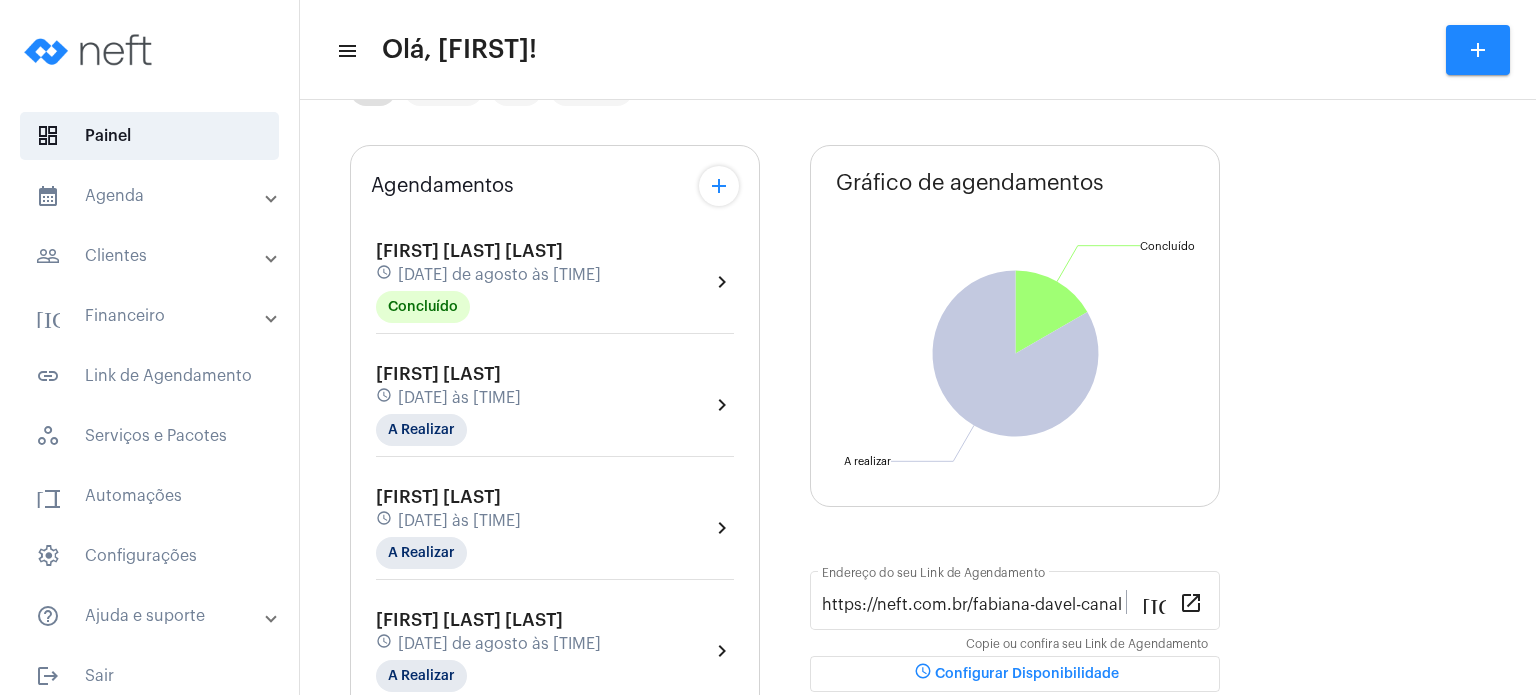 scroll, scrollTop: 40, scrollLeft: 0, axis: vertical 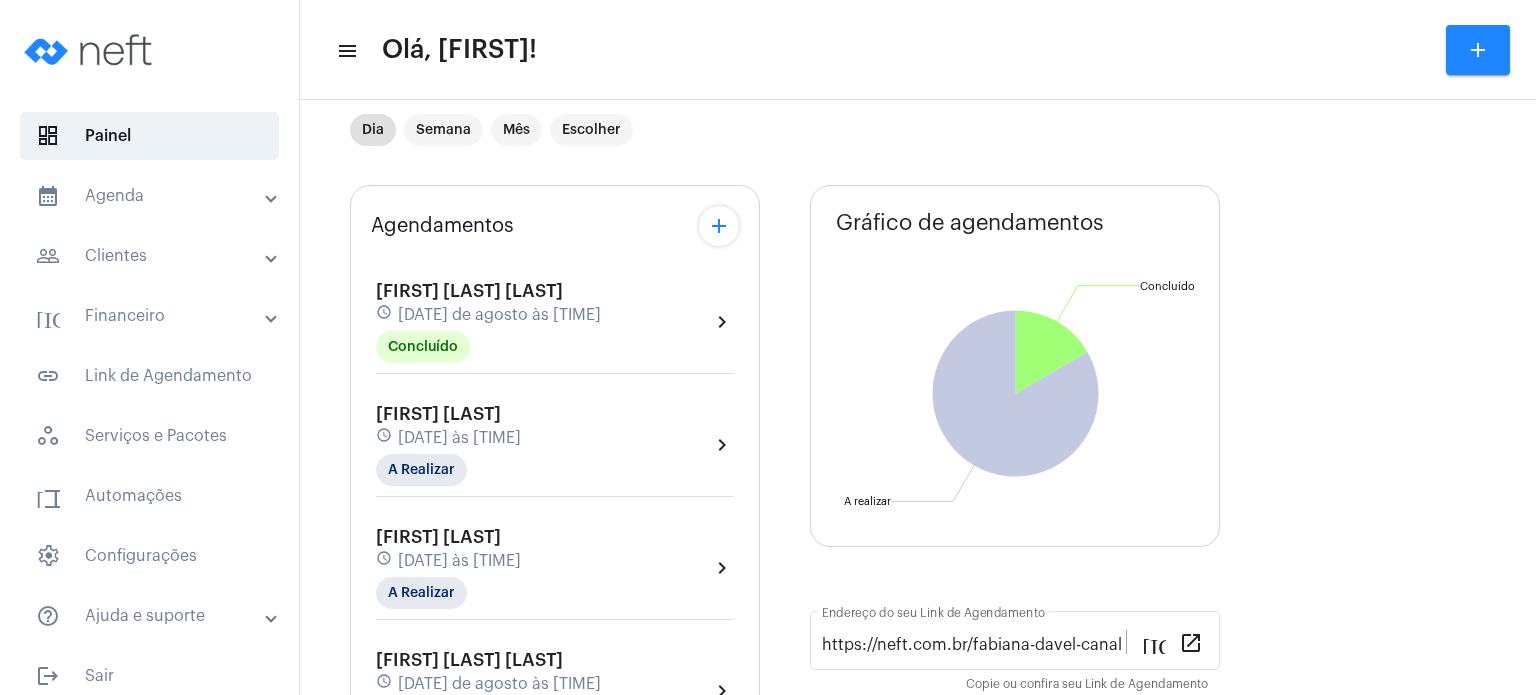 click on "[ICON] [DATE] de agosto às [TIME]" 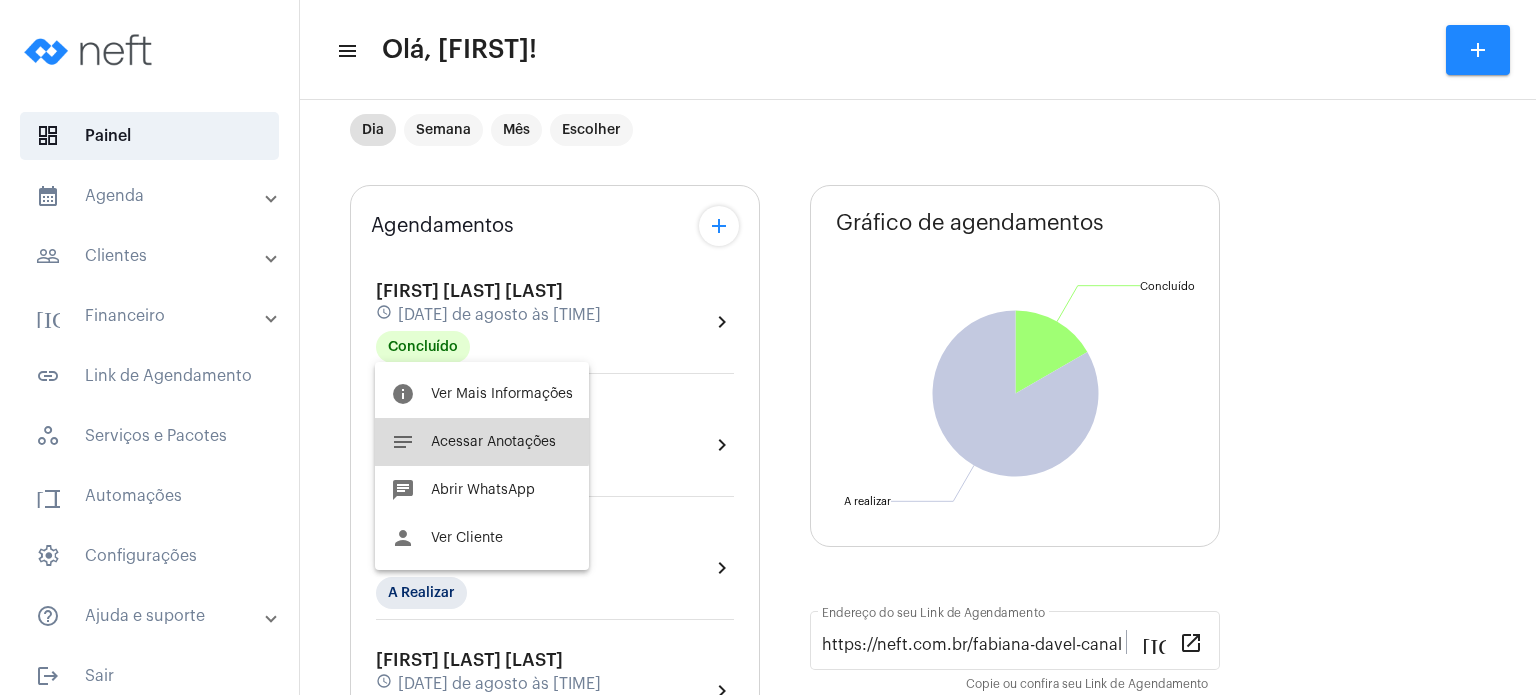 click on "notes Acessar Anotações" at bounding box center [482, 442] 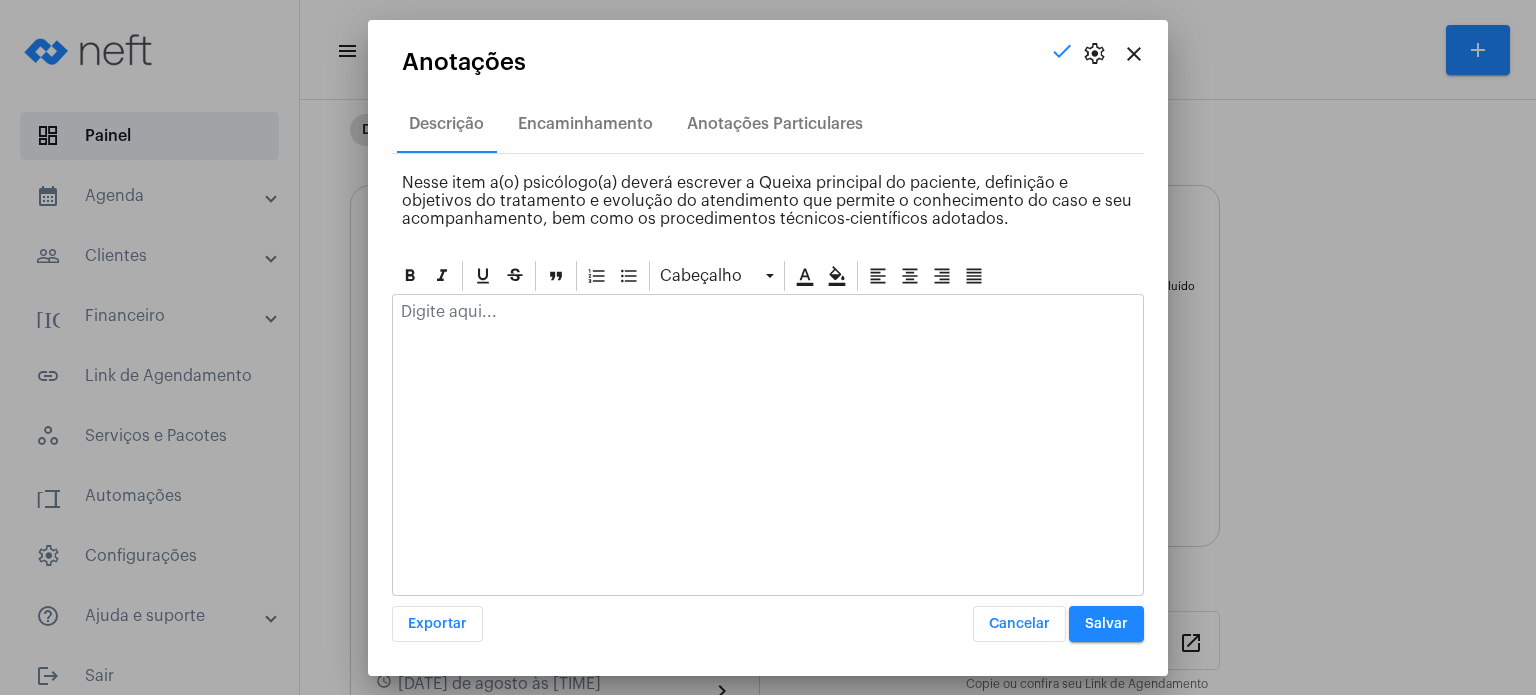 click 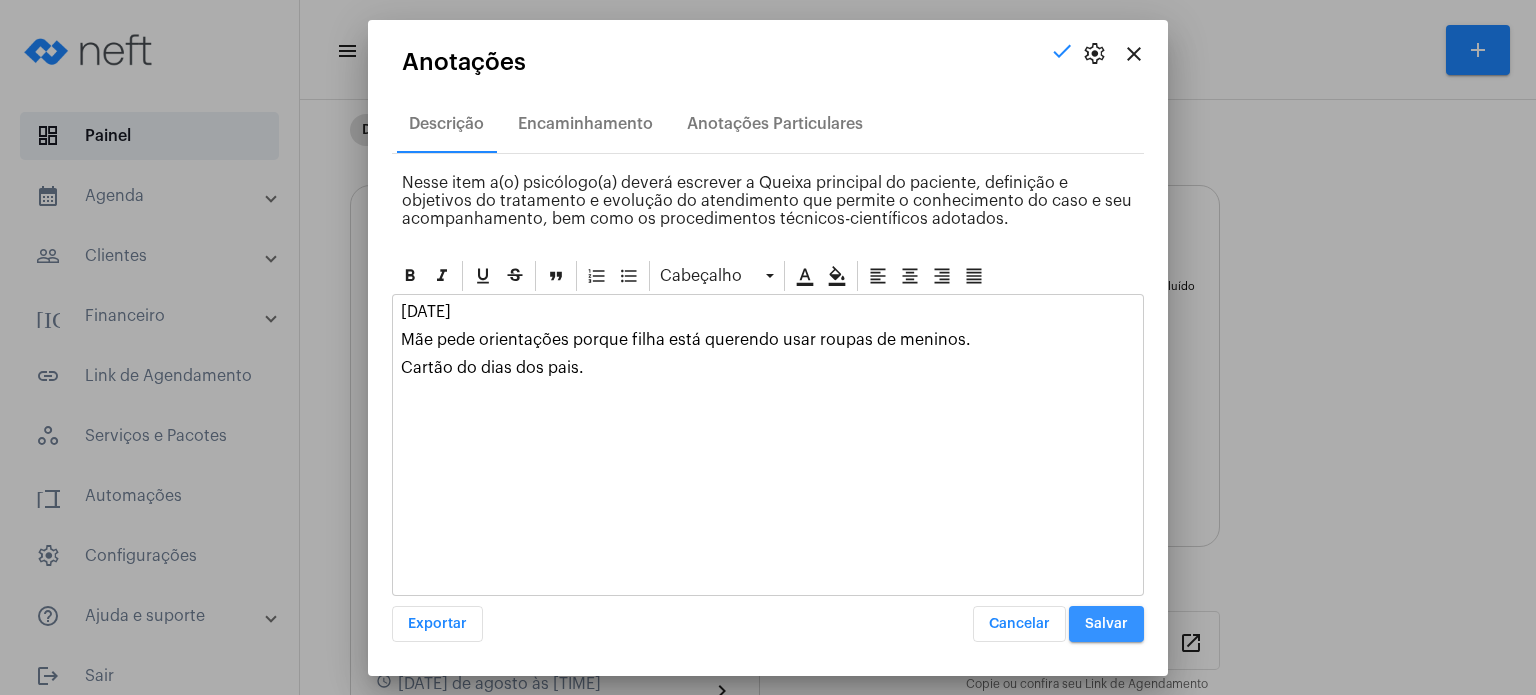 click on "Salvar" at bounding box center (1106, 624) 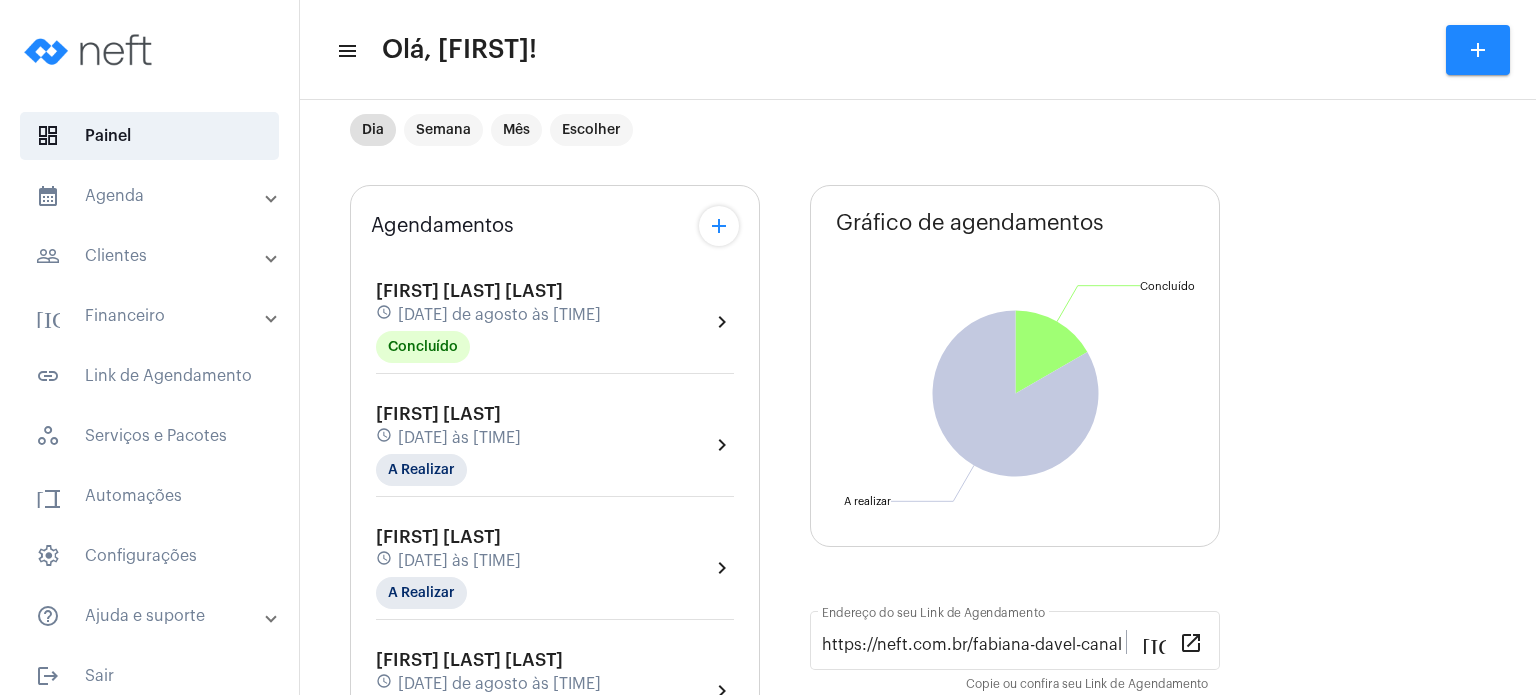 click on "people_outline  Clientes" at bounding box center (151, 256) 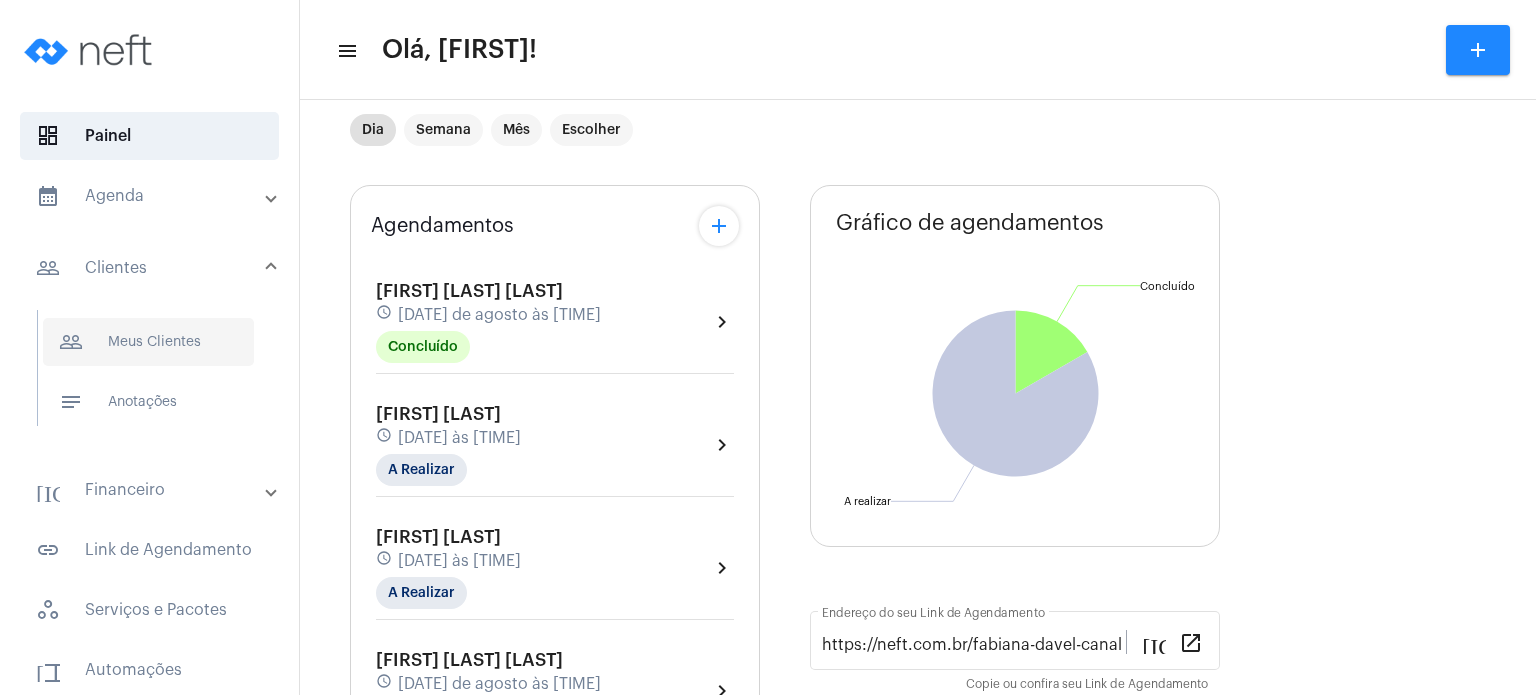 click on "people_outline  Meus Clientes" at bounding box center [148, 342] 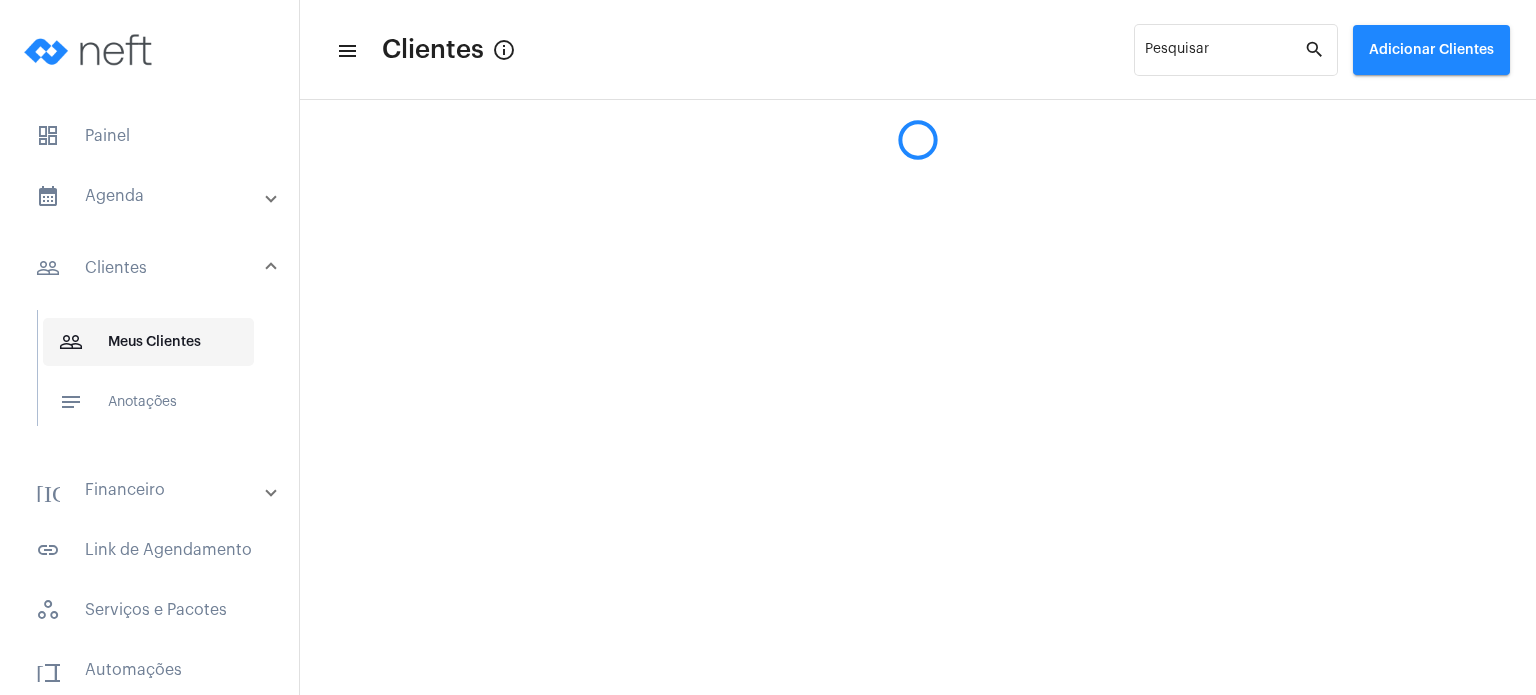 scroll, scrollTop: 0, scrollLeft: 0, axis: both 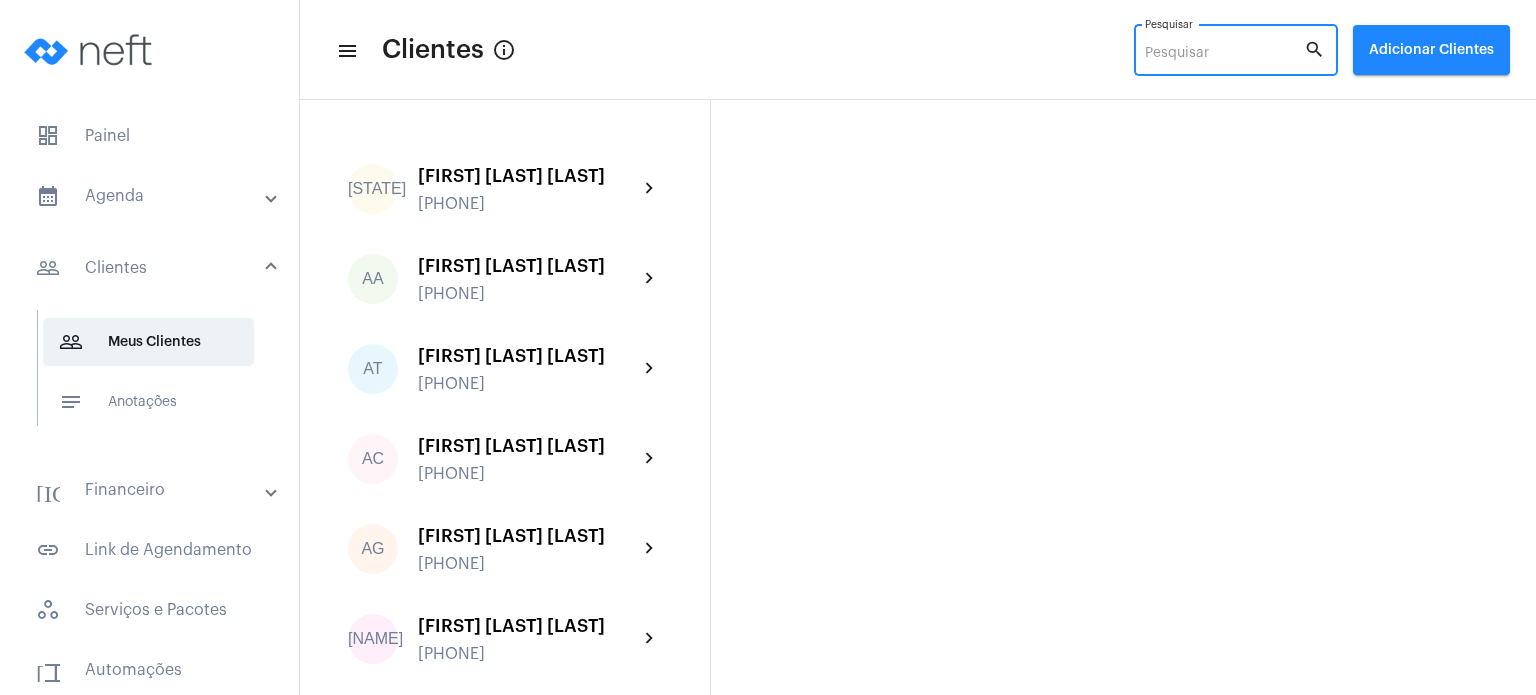 click on "Pesquisar" at bounding box center [1224, 54] 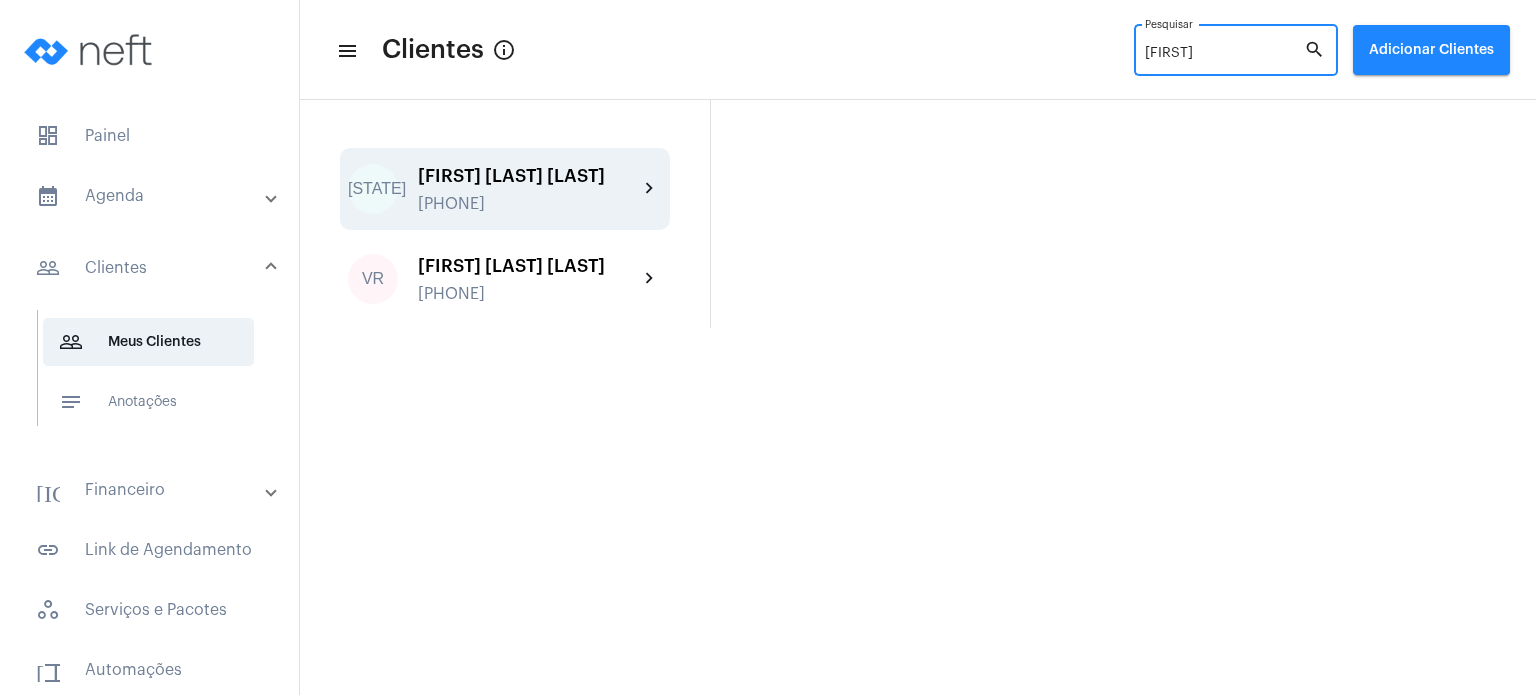 type on "[FIRST]" 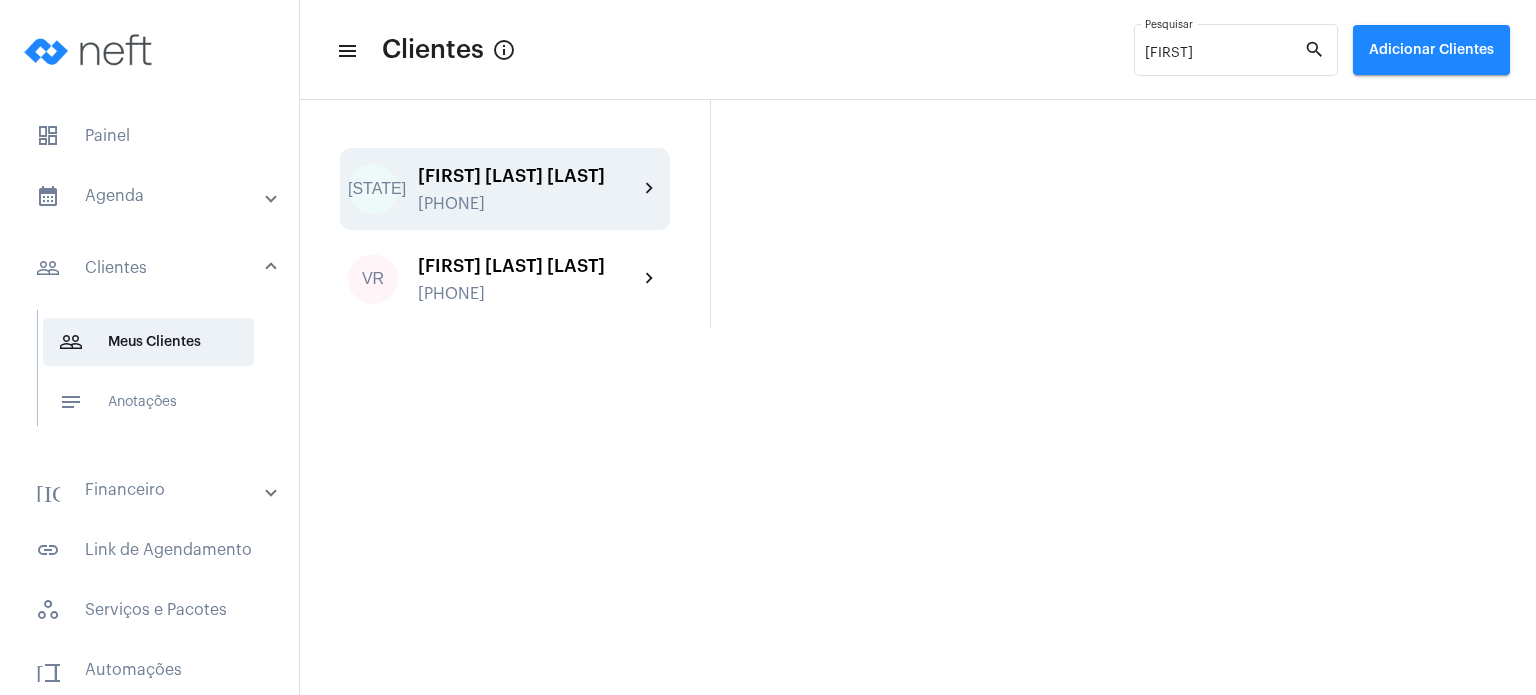 click on "[PHONE]" 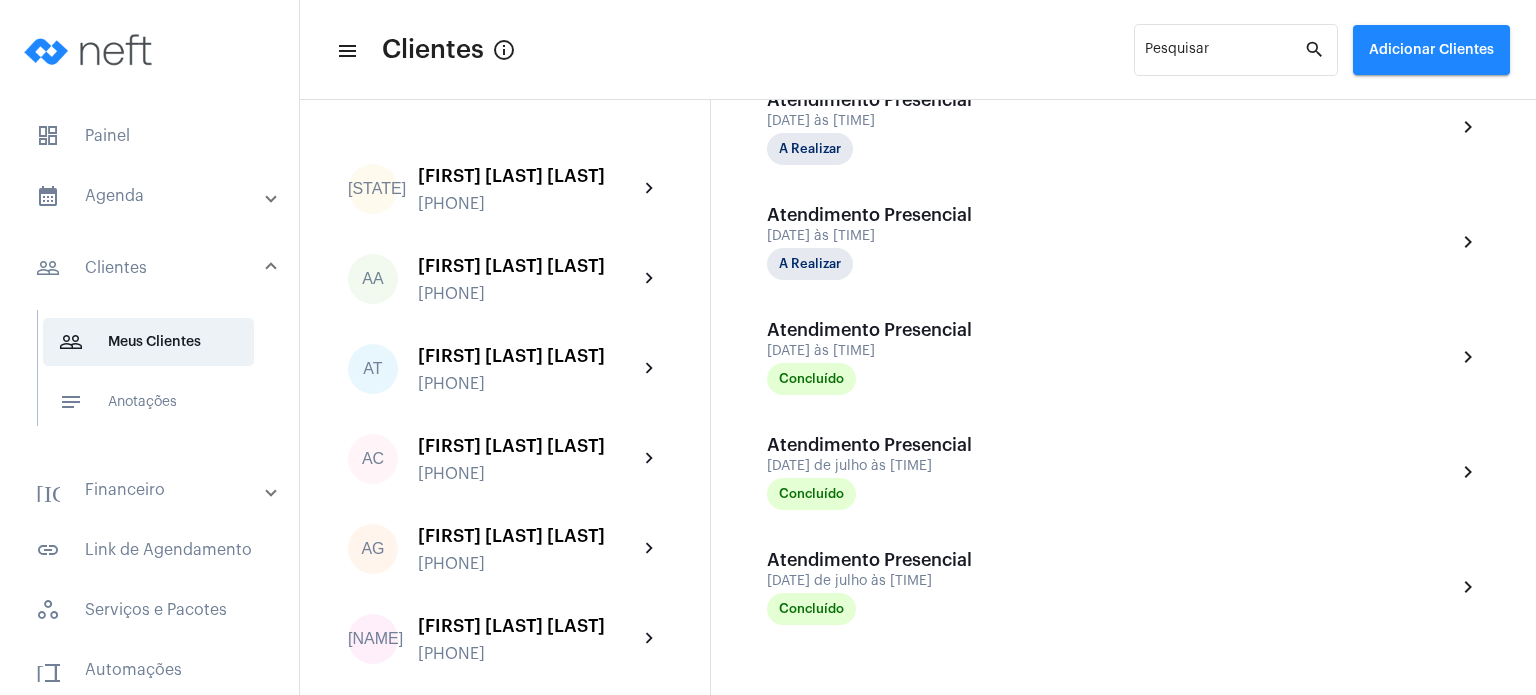 scroll, scrollTop: 803, scrollLeft: 0, axis: vertical 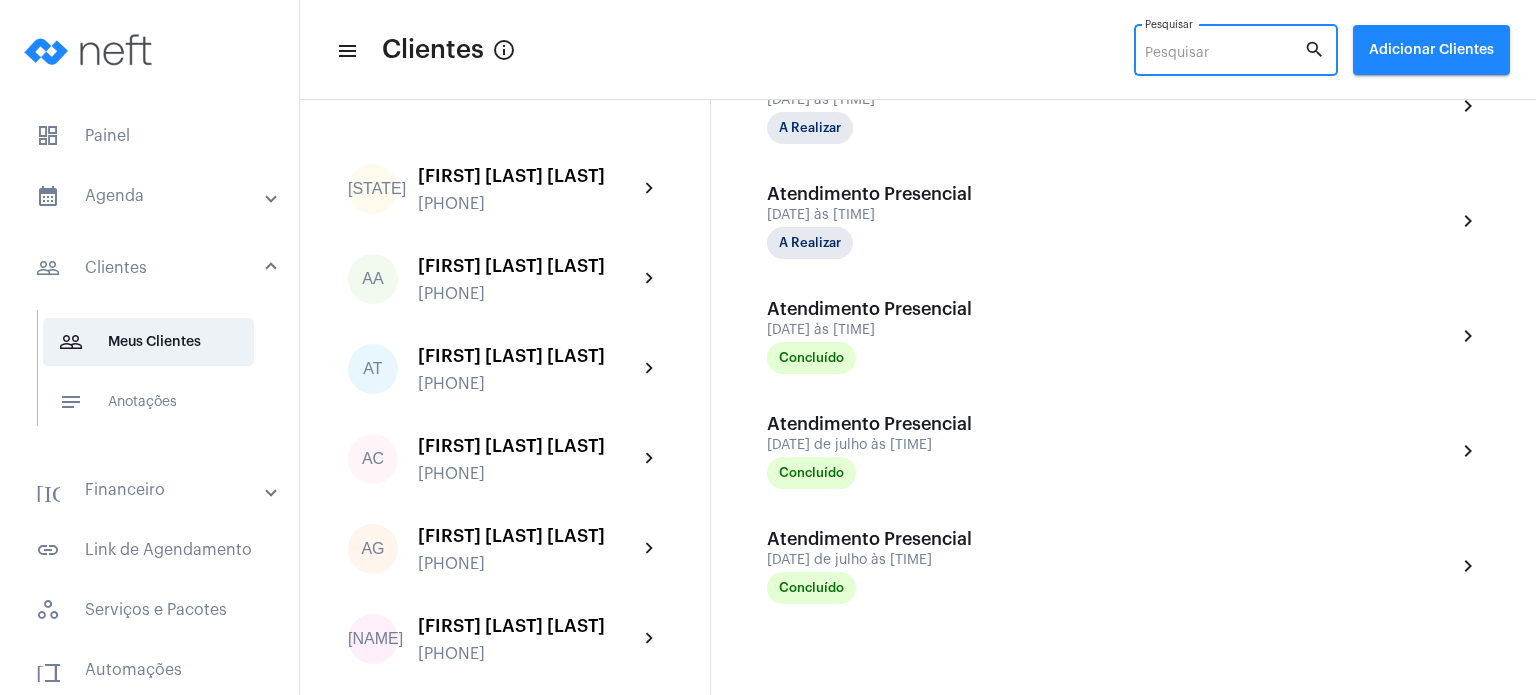 click on "Pesquisar" at bounding box center (1224, 54) 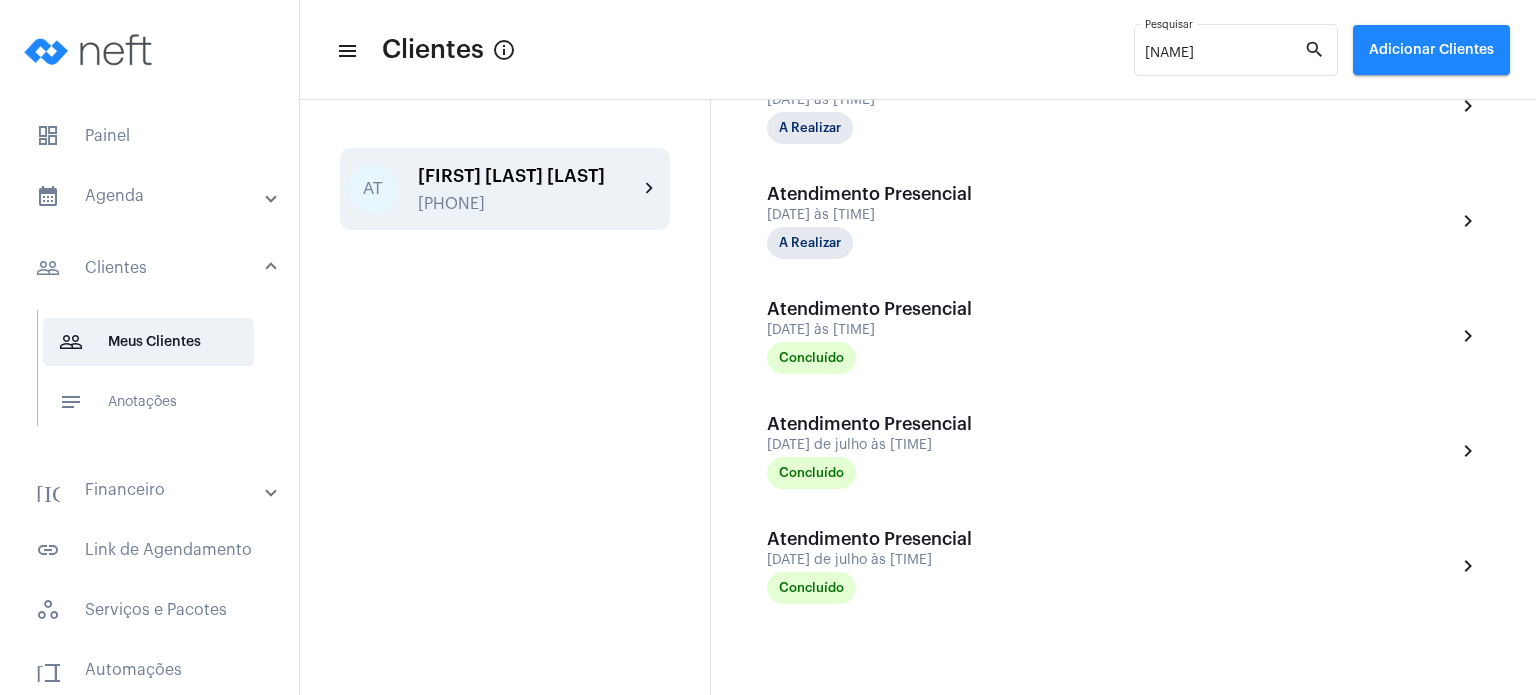 click on "[INITIALS] [FIRST] [LAST] [PHONE] [ICON]" 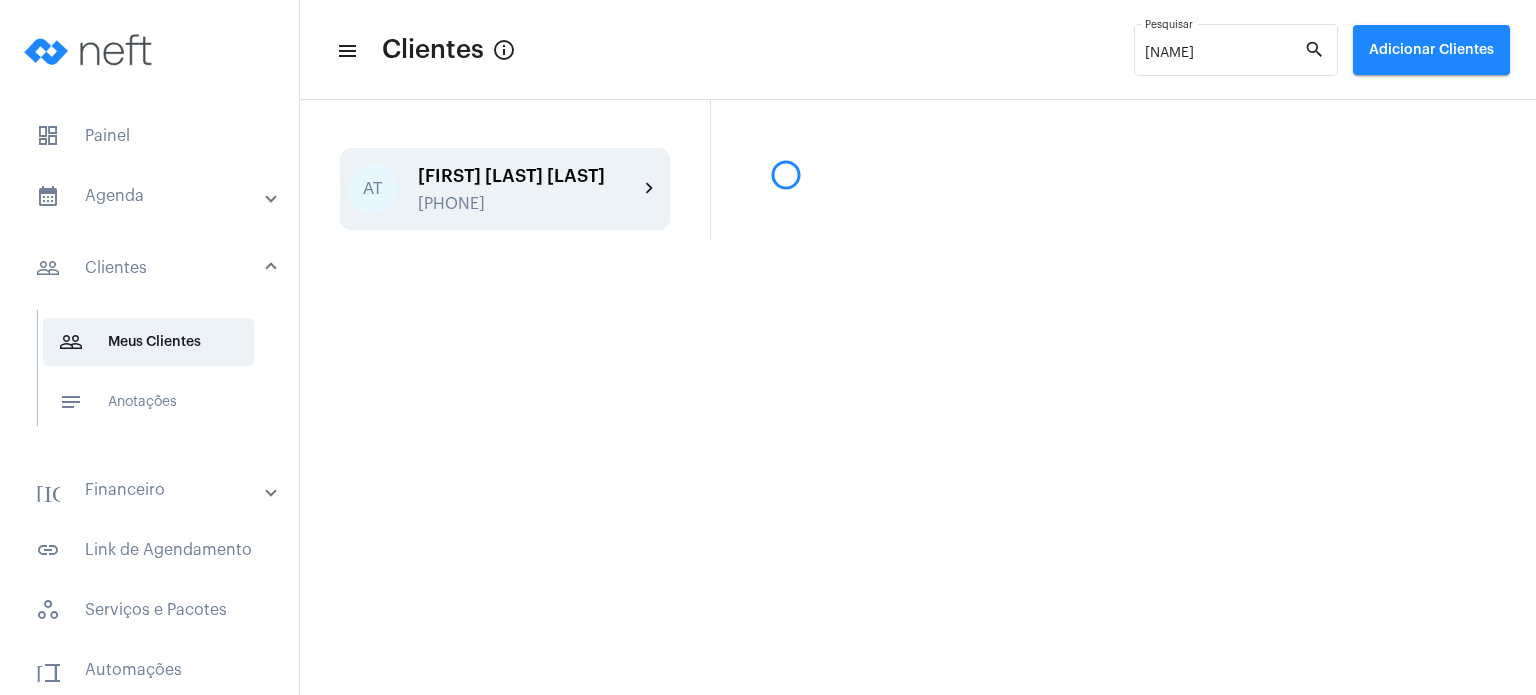 scroll, scrollTop: 0, scrollLeft: 0, axis: both 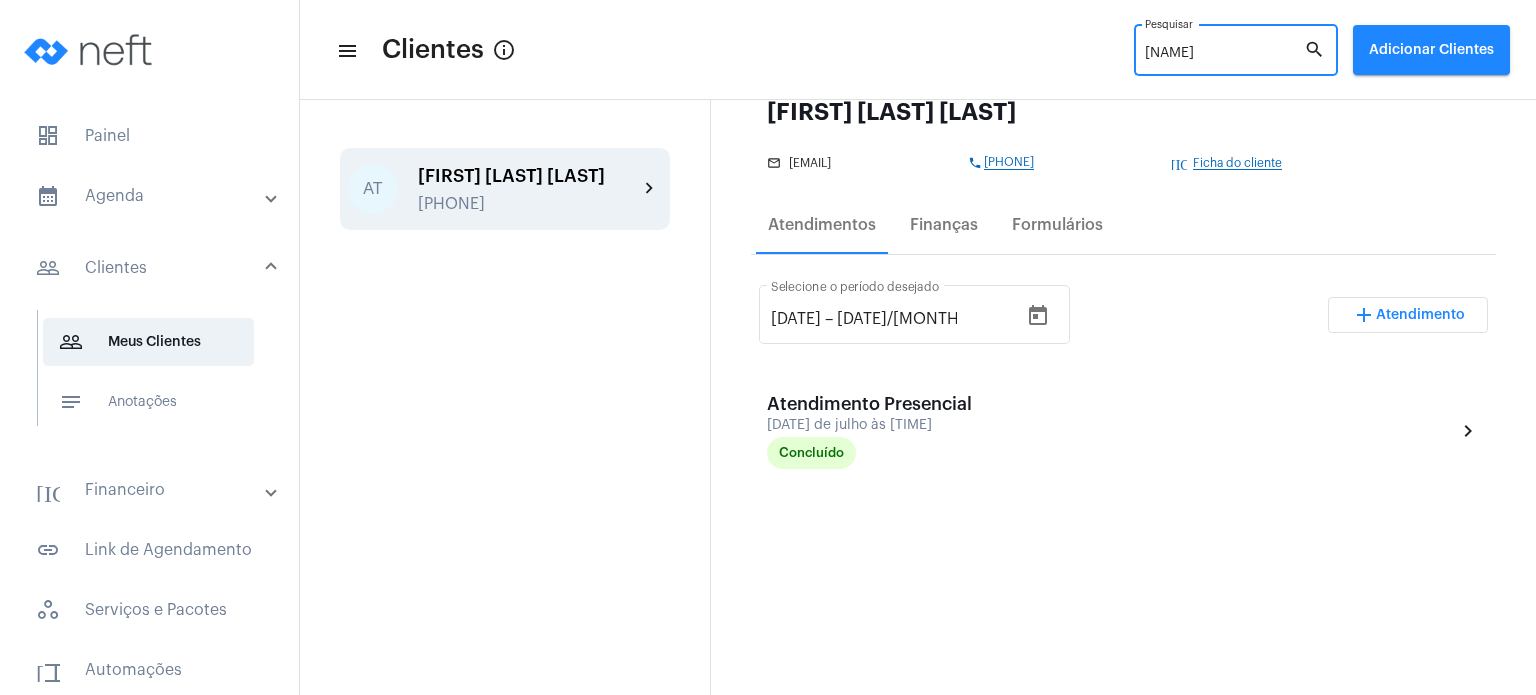 click on "[NAME]" at bounding box center (1224, 54) 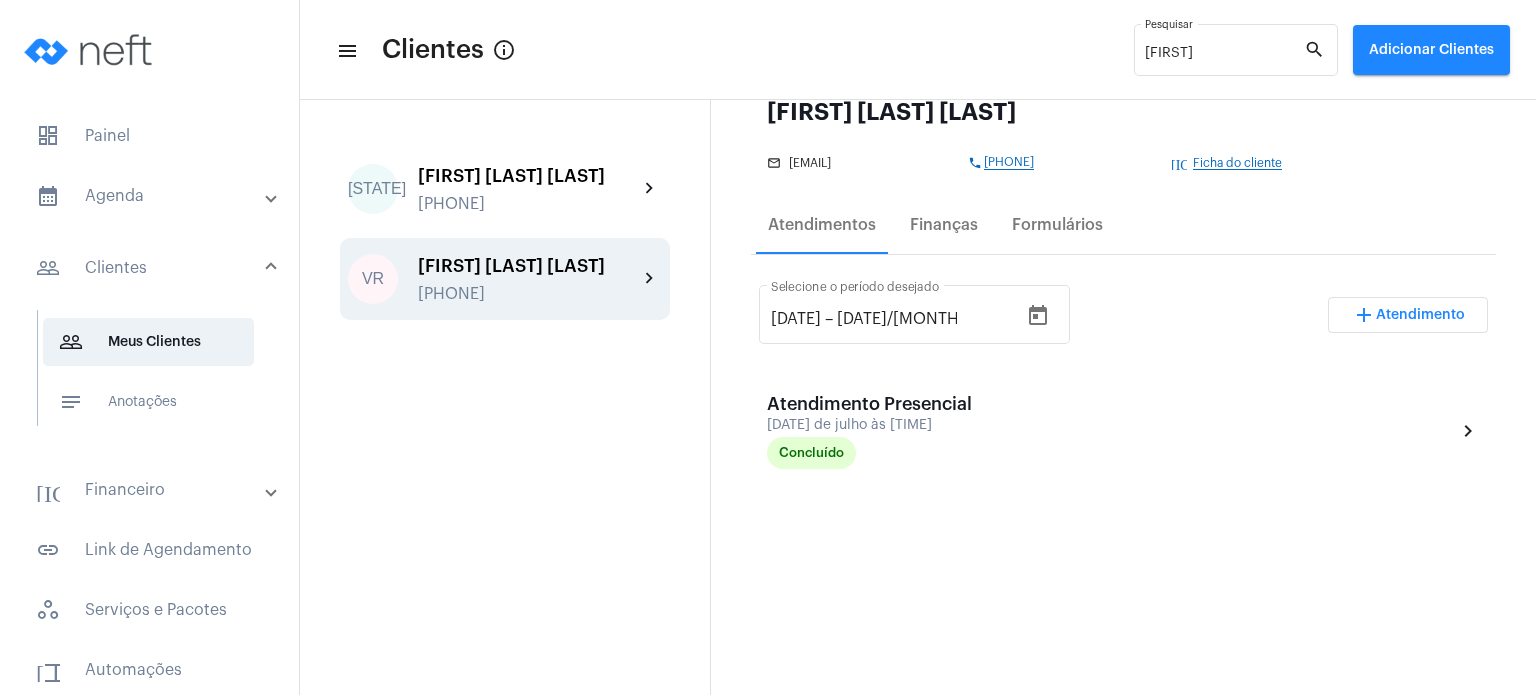 click on "[FIRST] [LAST] [LAST]" 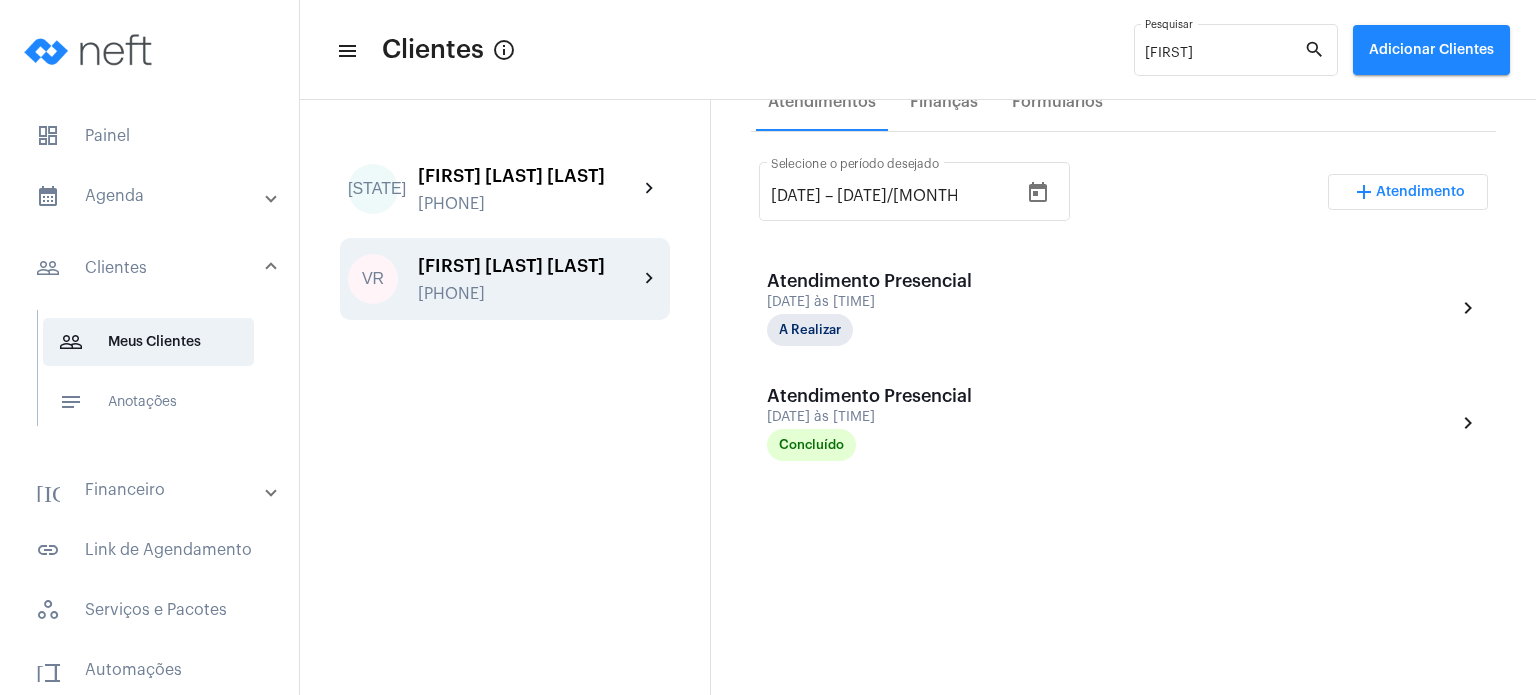 scroll, scrollTop: 418, scrollLeft: 0, axis: vertical 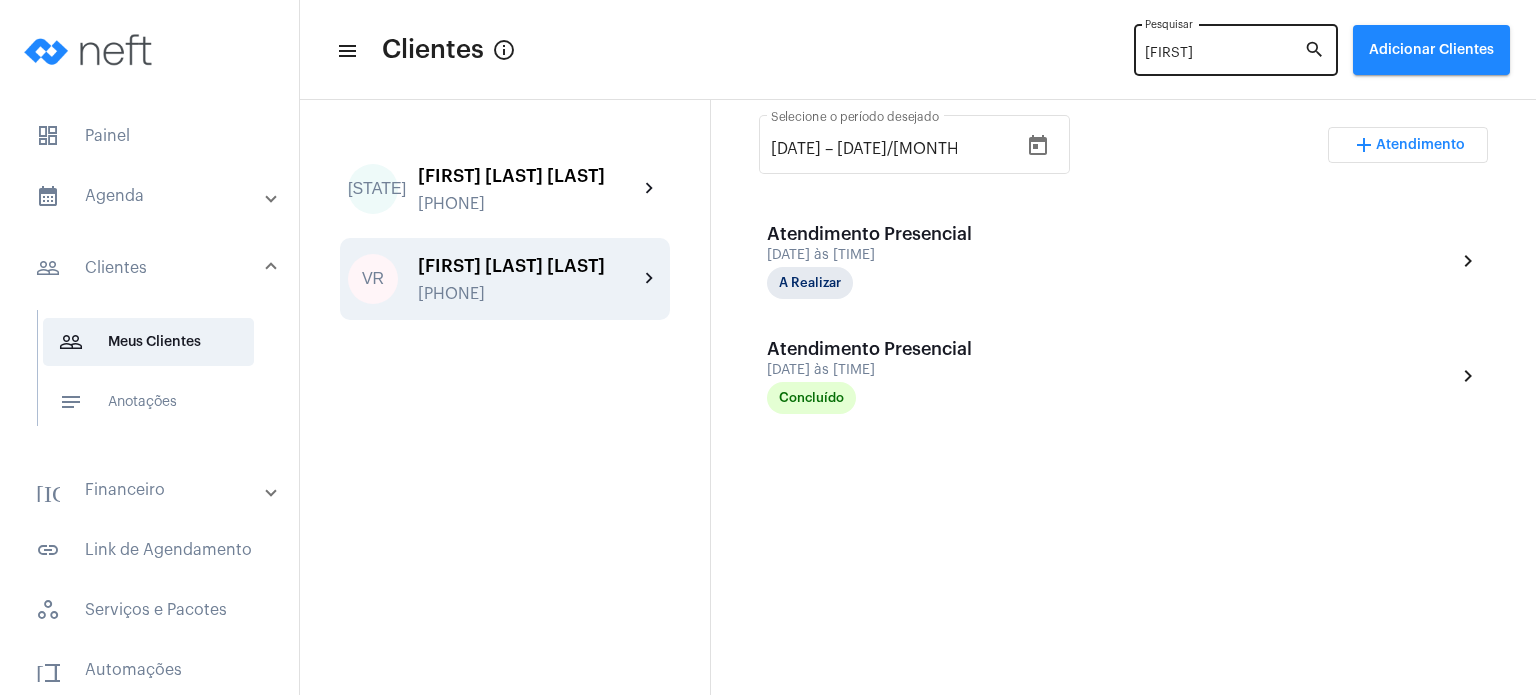 click on "[FIRST] Pesquisar" 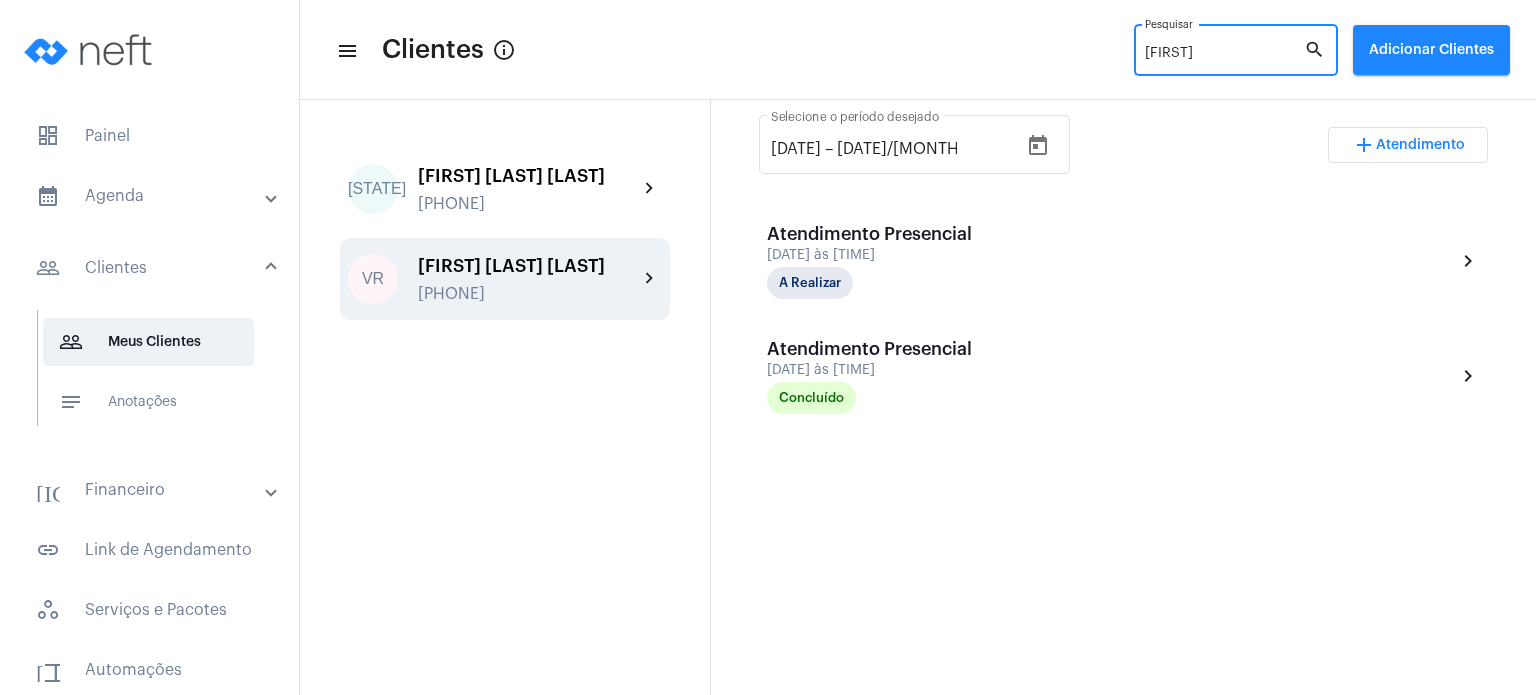 click on "[FIRST]" at bounding box center (1224, 54) 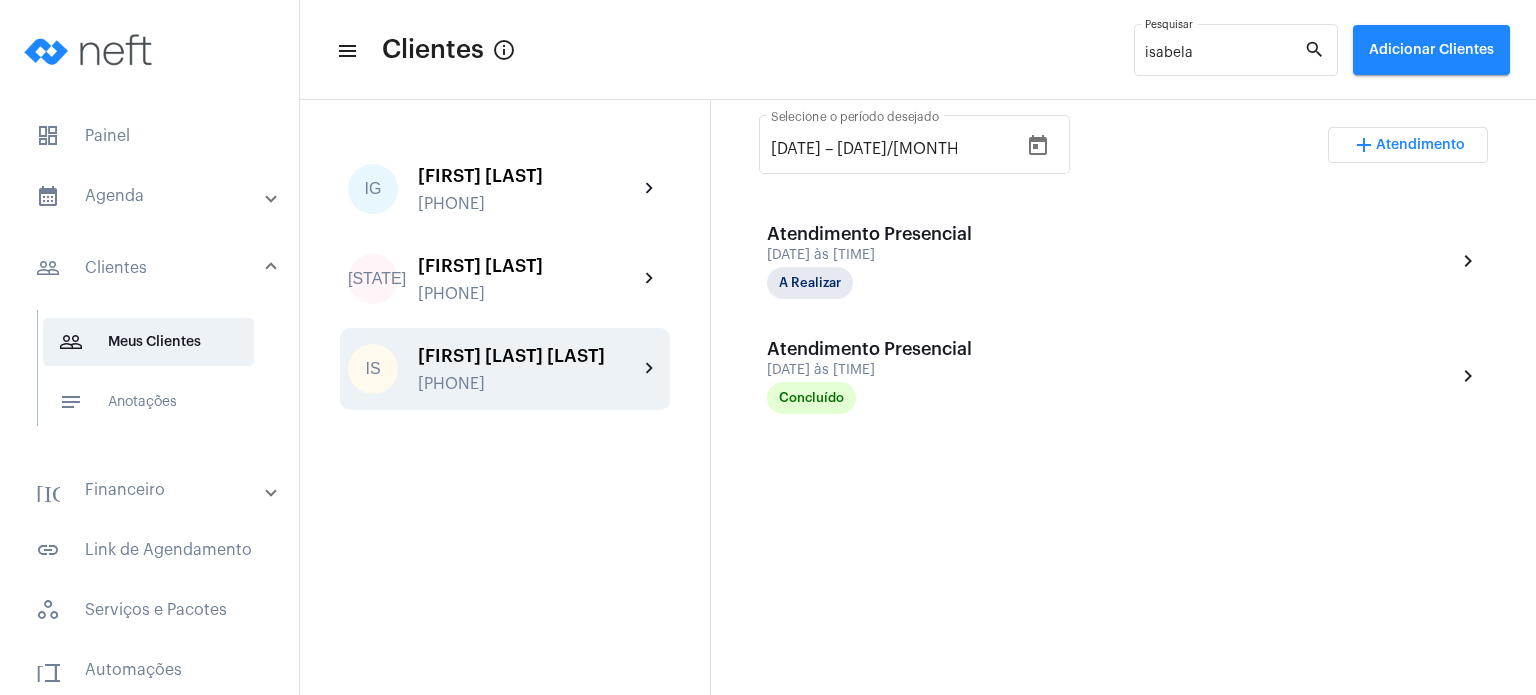 click on "[FIRST] [LAST] [PHONE]" 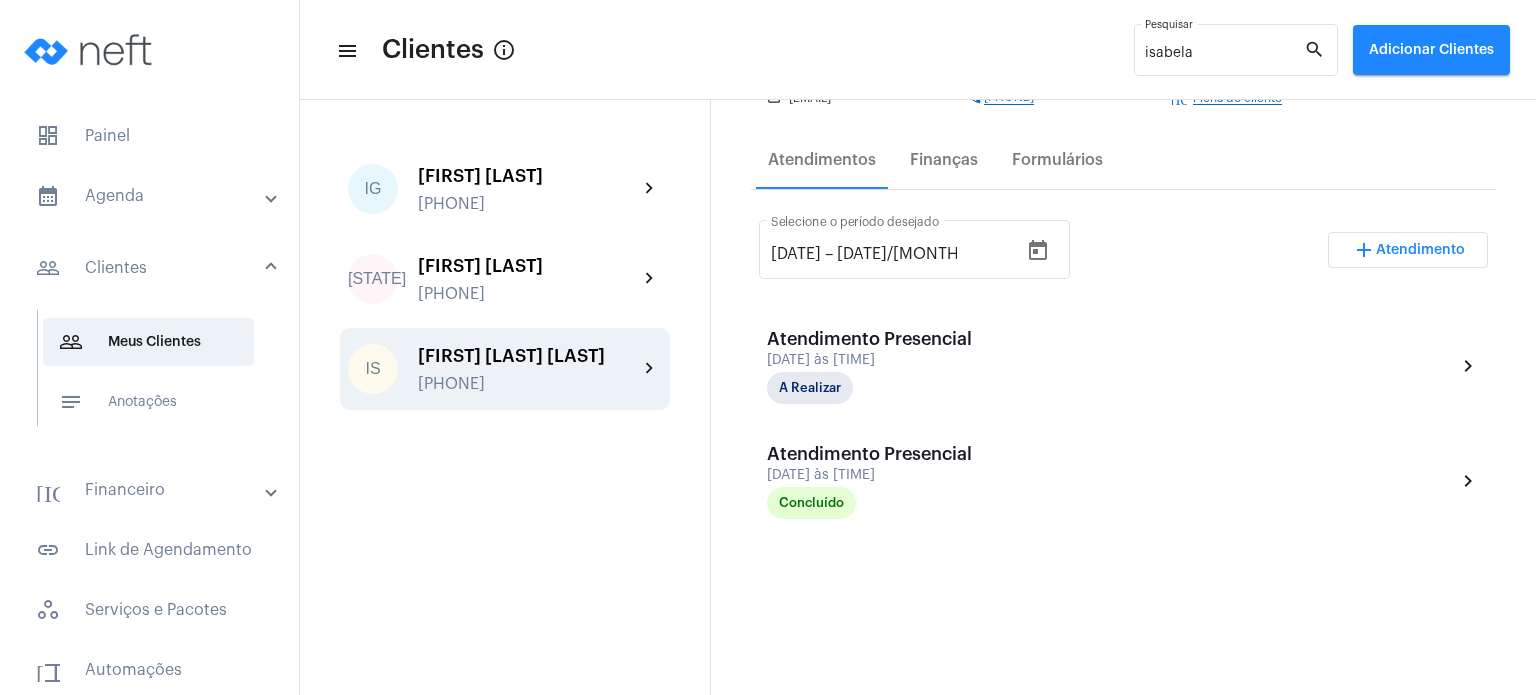 scroll, scrollTop: 432, scrollLeft: 0, axis: vertical 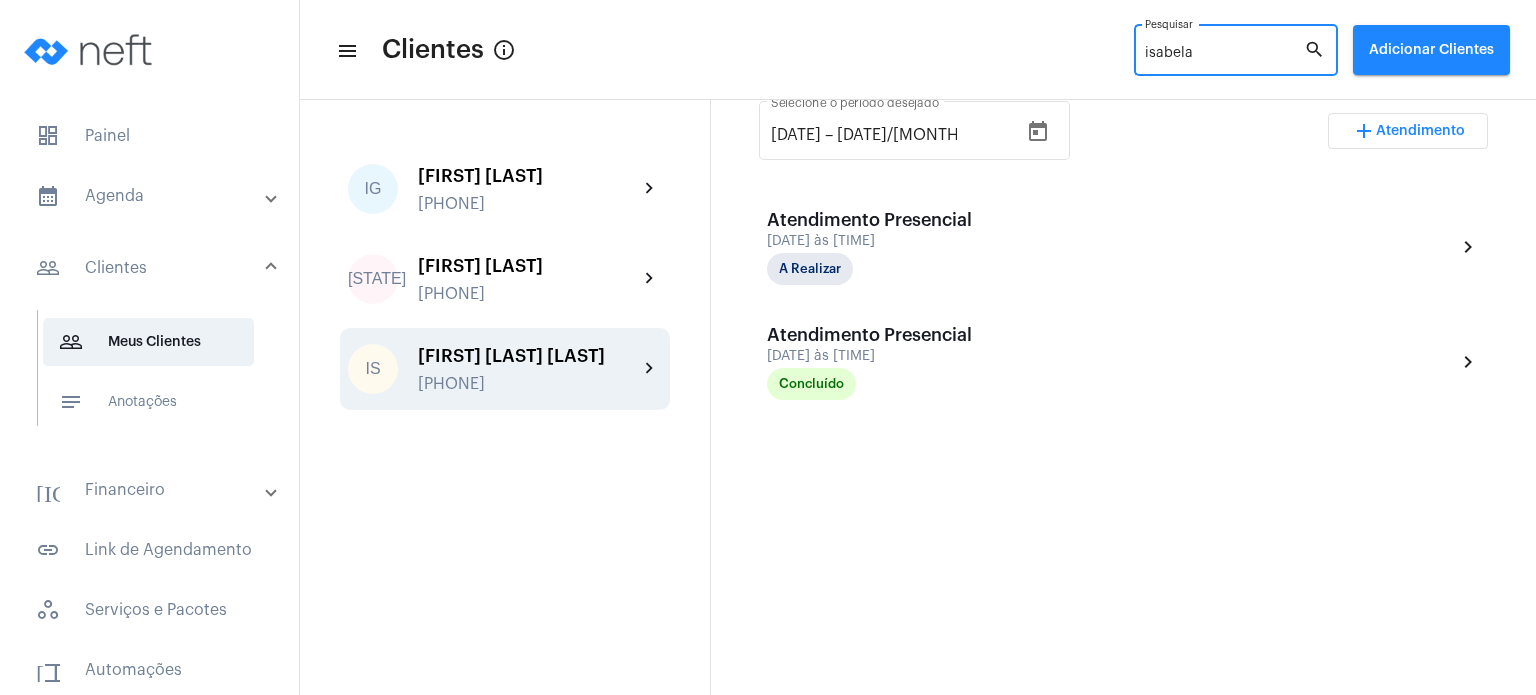 click on "isabela" at bounding box center [1224, 54] 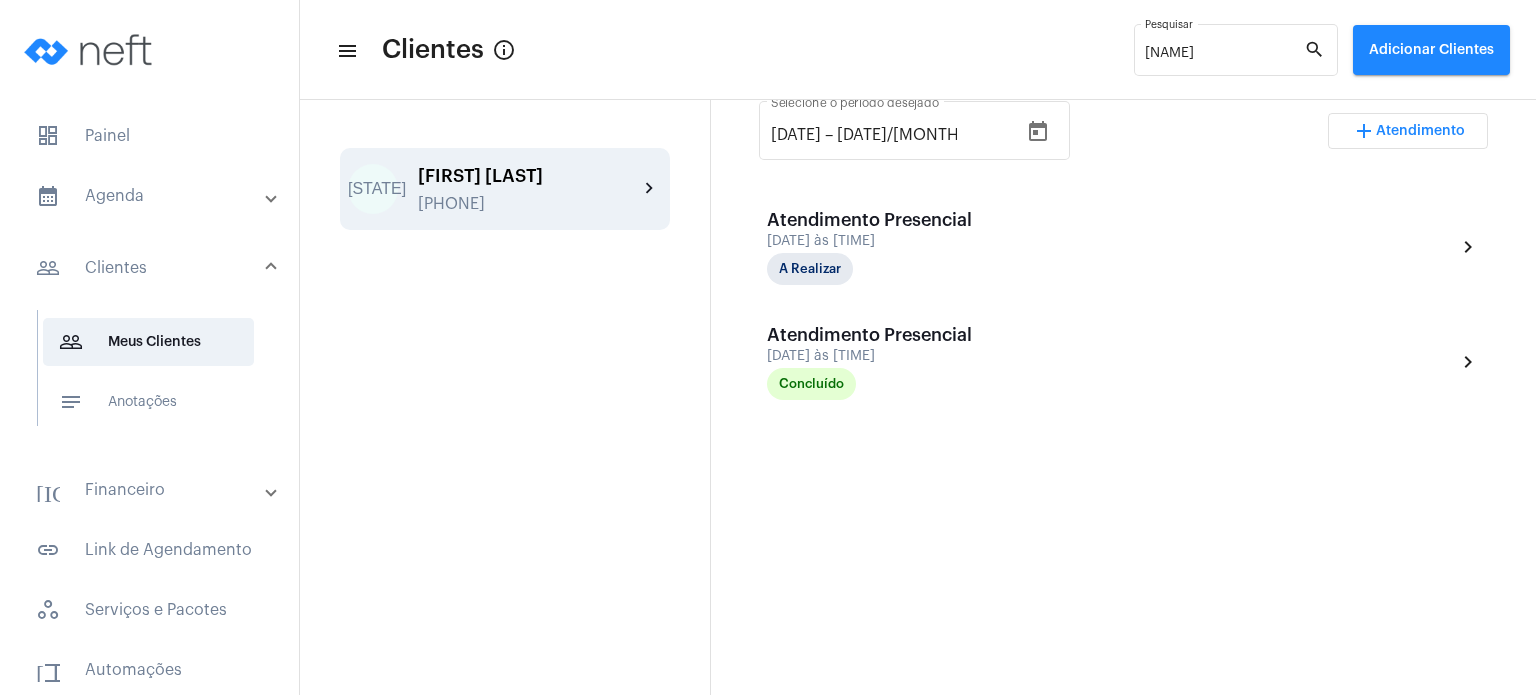 click on "[FIRST] [LAST] [PHONE]" 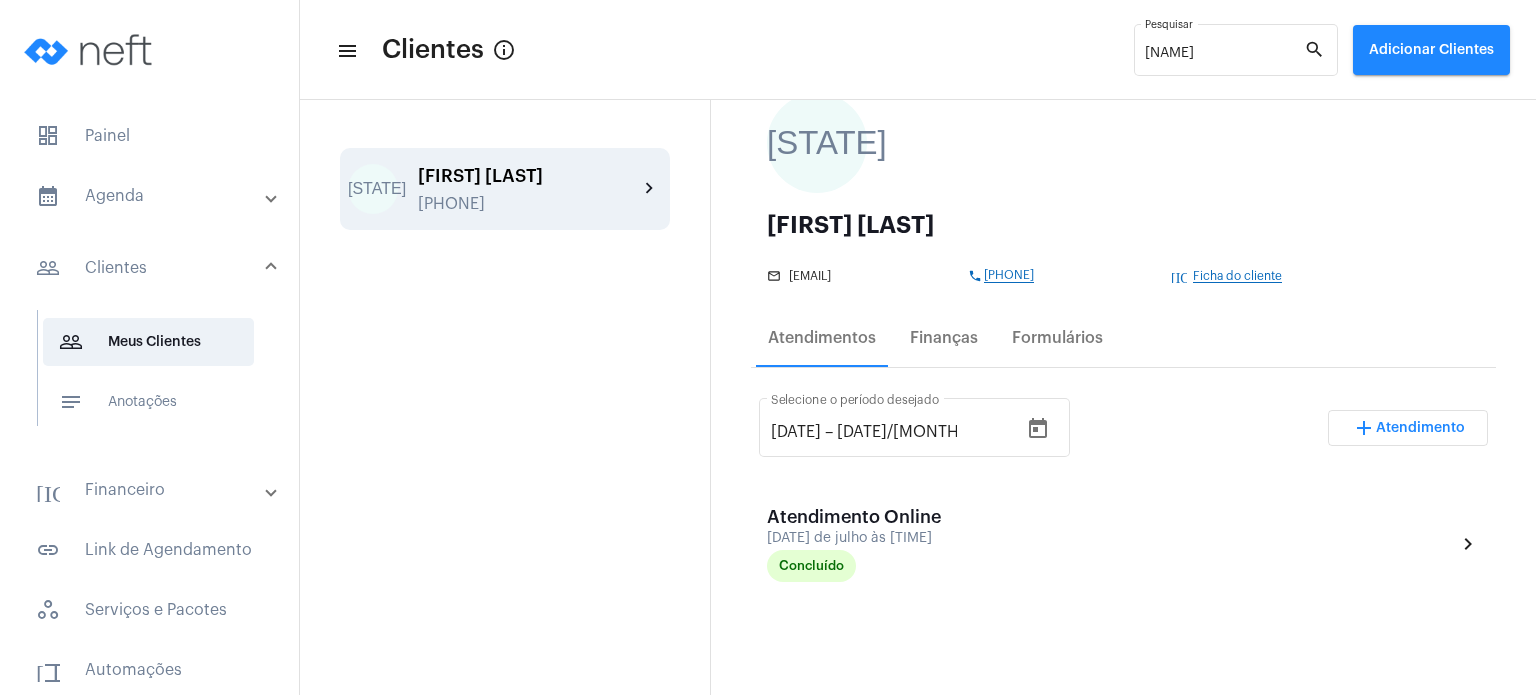 scroll, scrollTop: 159, scrollLeft: 0, axis: vertical 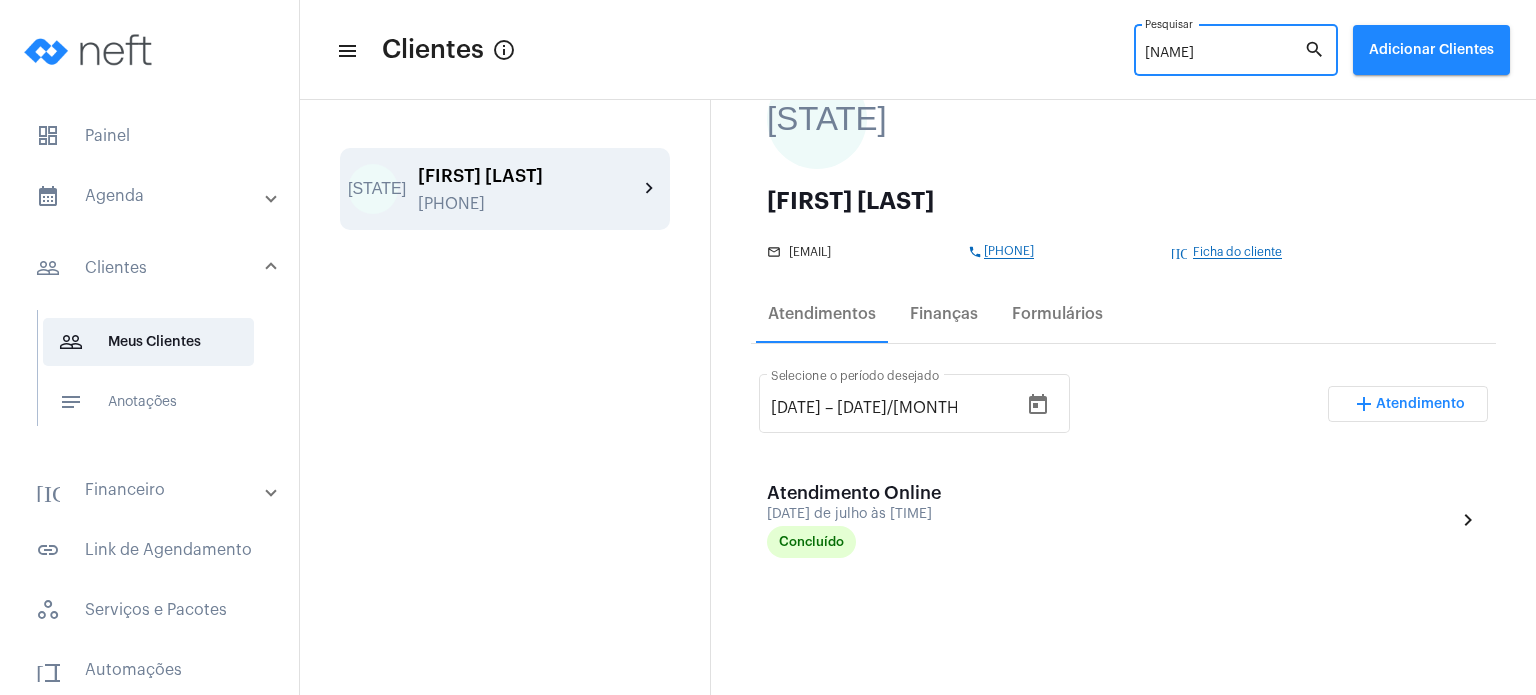 click on "[NAME]" at bounding box center [1224, 54] 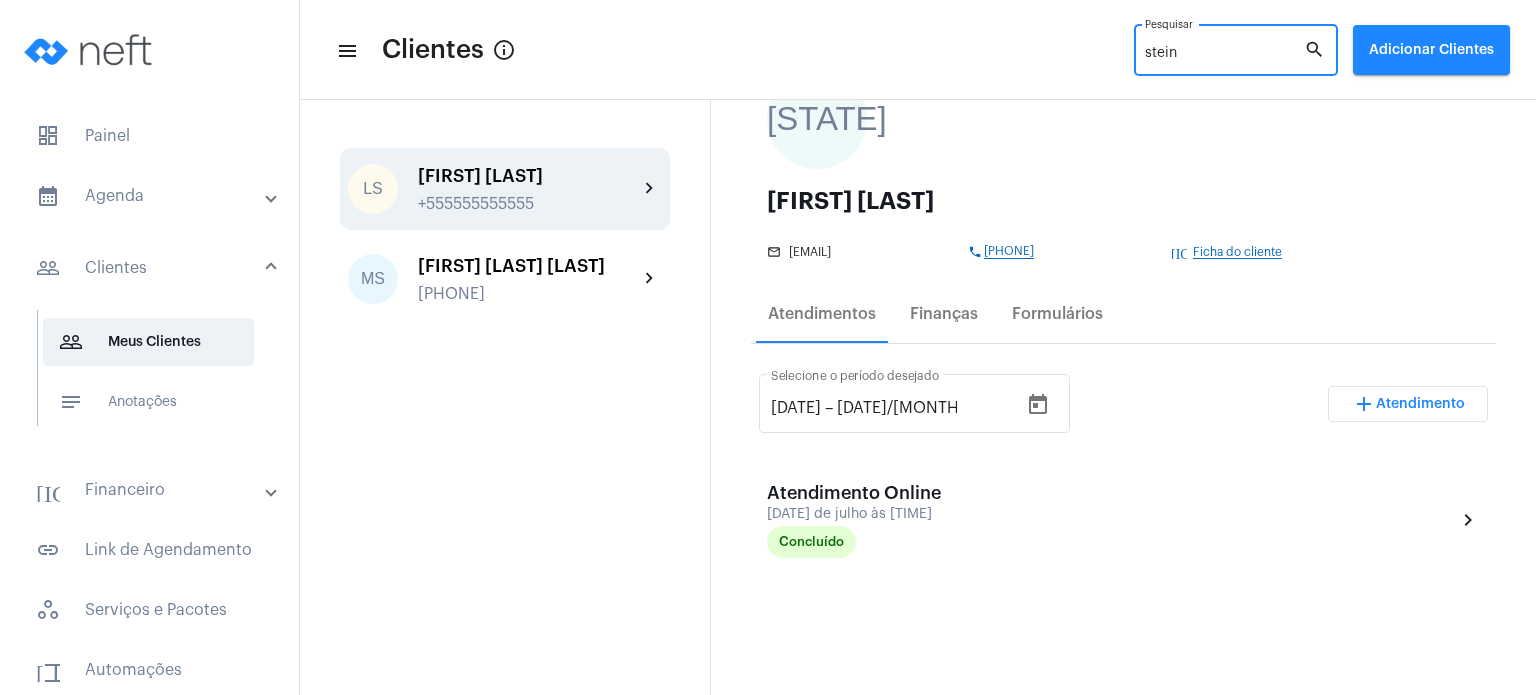 click on "[FIRST] [LAST] [PHONE]" 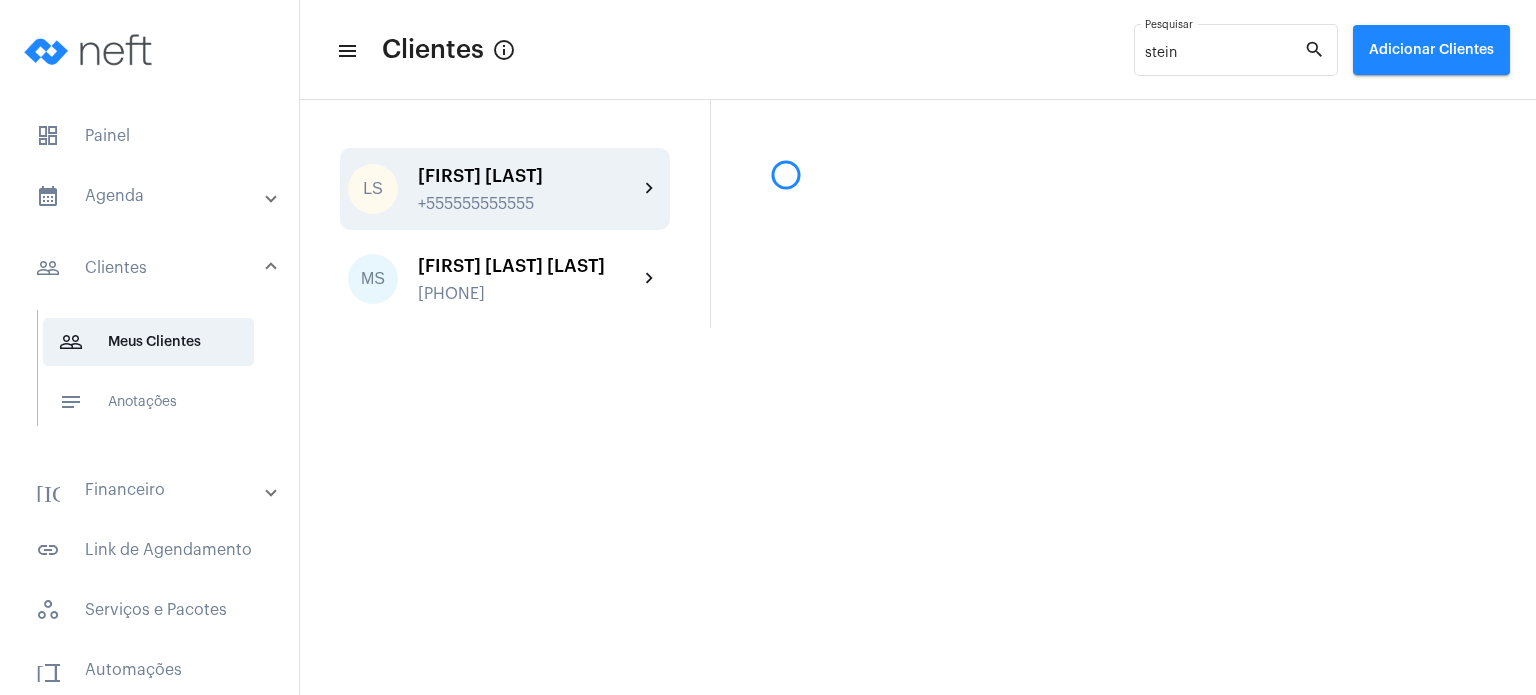 scroll, scrollTop: 0, scrollLeft: 0, axis: both 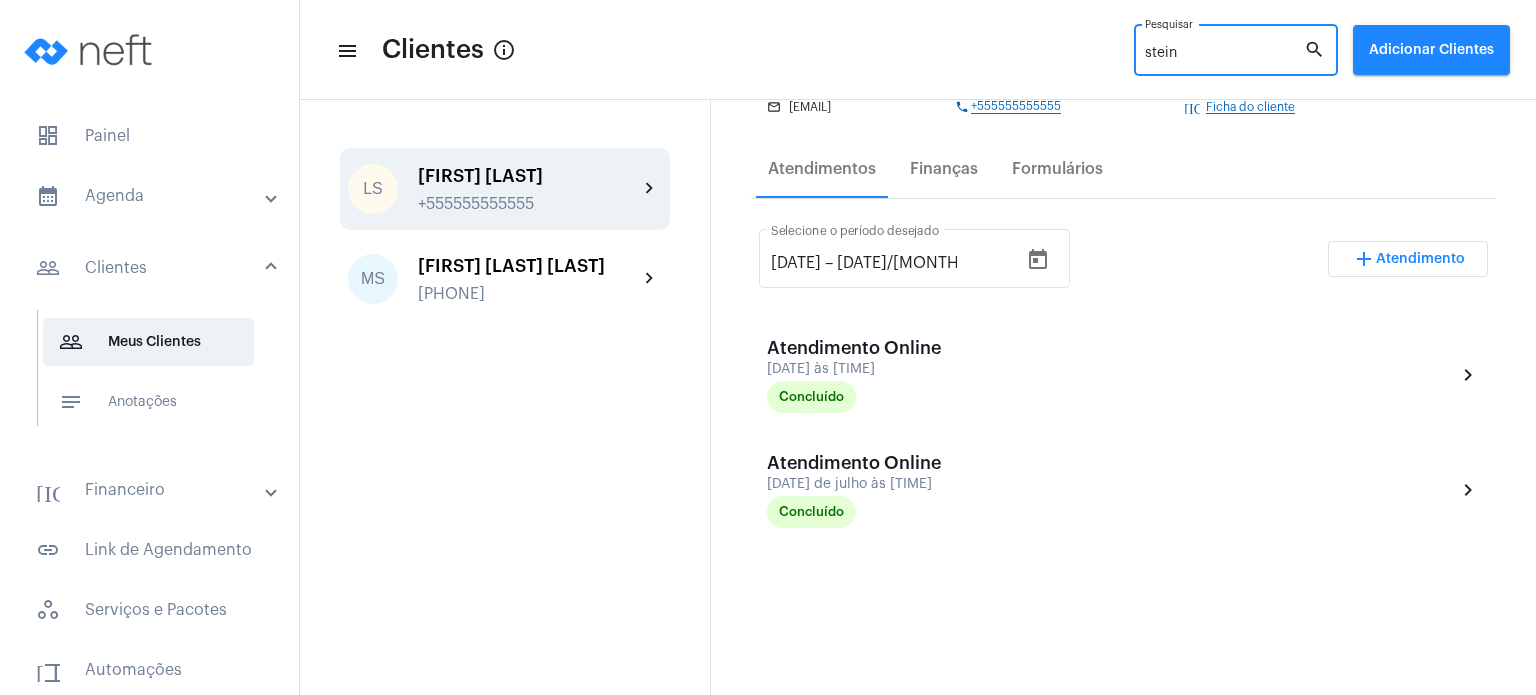 click on "stein" at bounding box center (1224, 54) 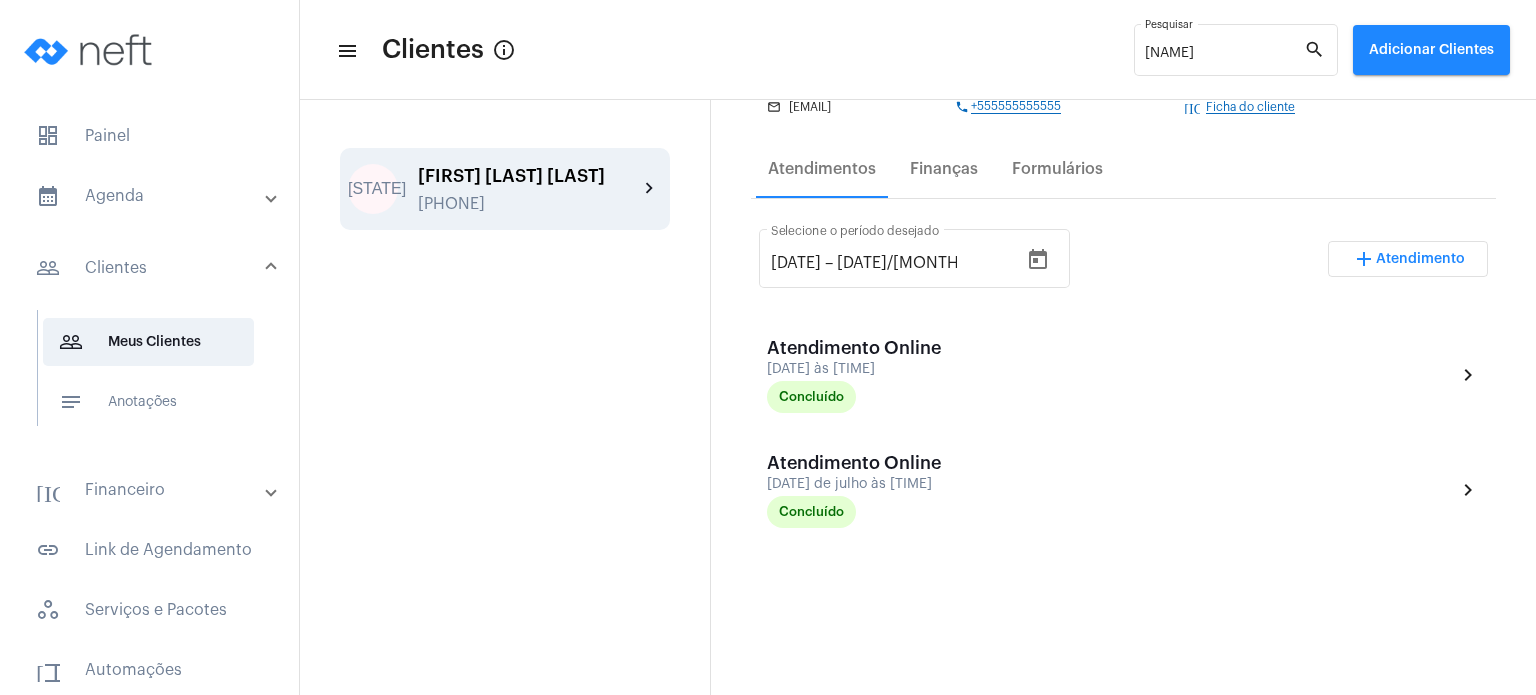 click on "[FIRST] [LAST] [LAST]" 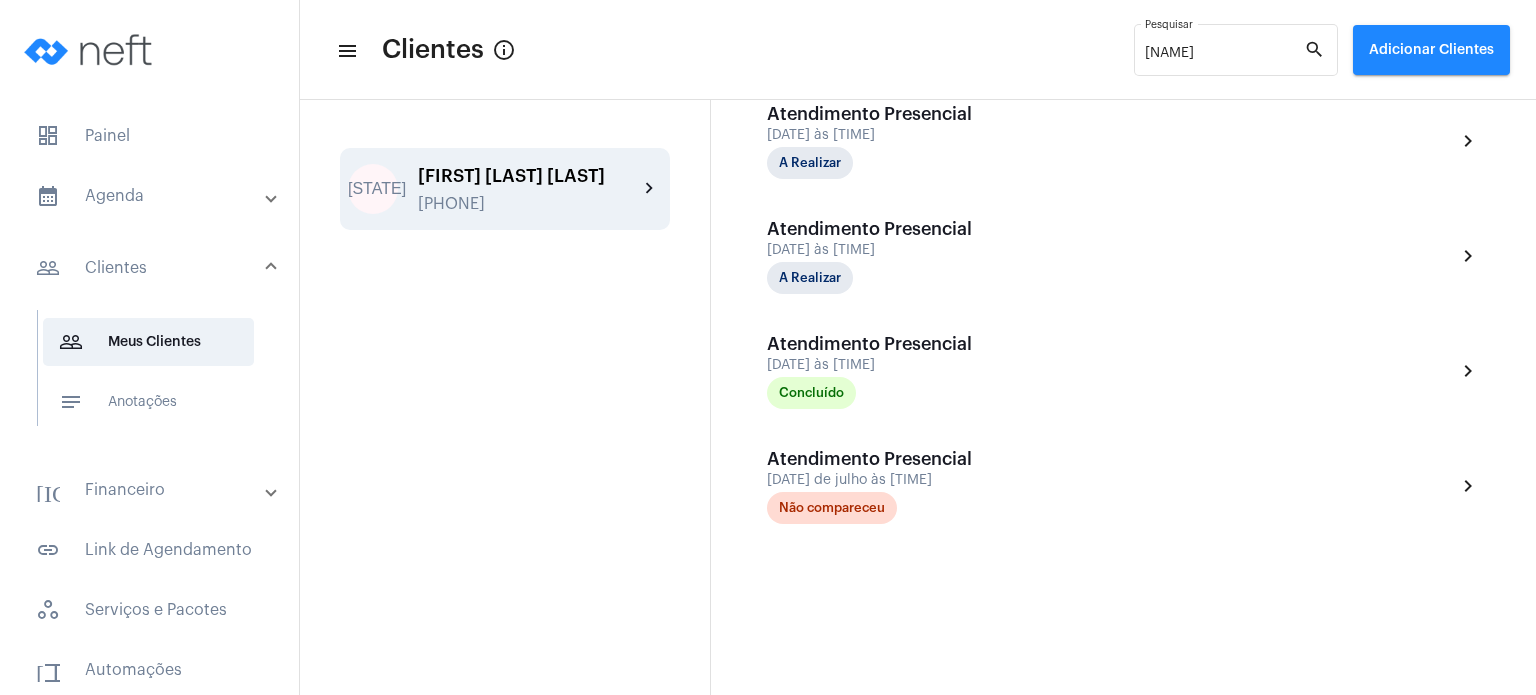 scroll, scrollTop: 773, scrollLeft: 0, axis: vertical 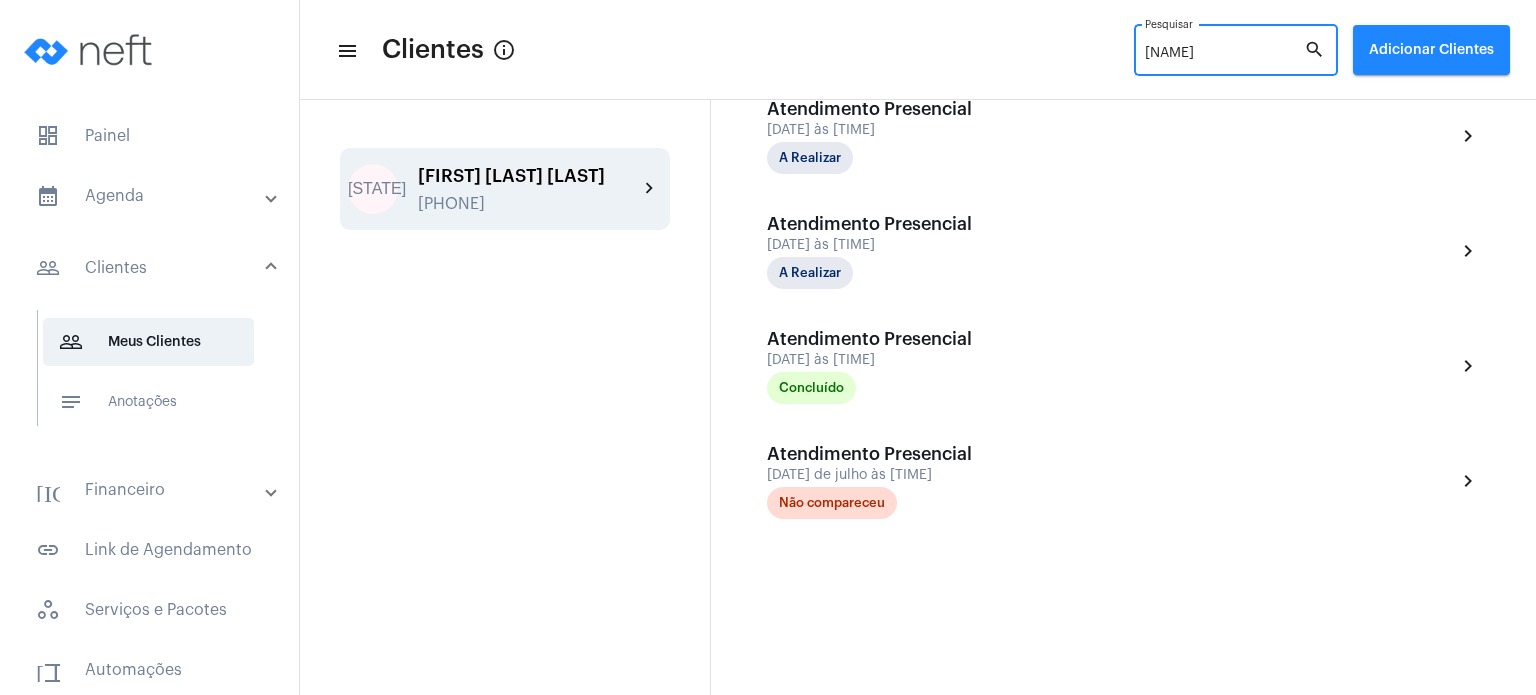 click on "[NAME]" at bounding box center [1224, 54] 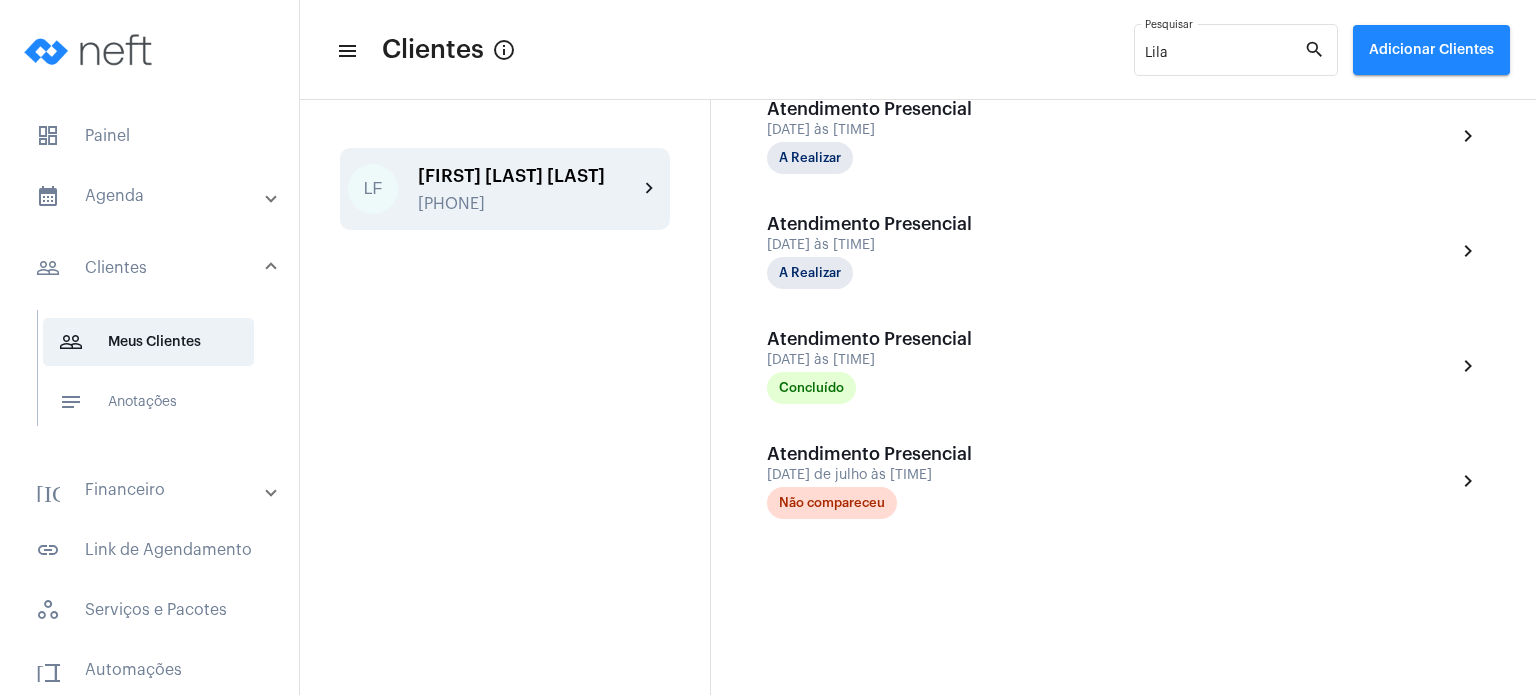 click on "[FIRST] [LAST] [LAST] [PHONE]" 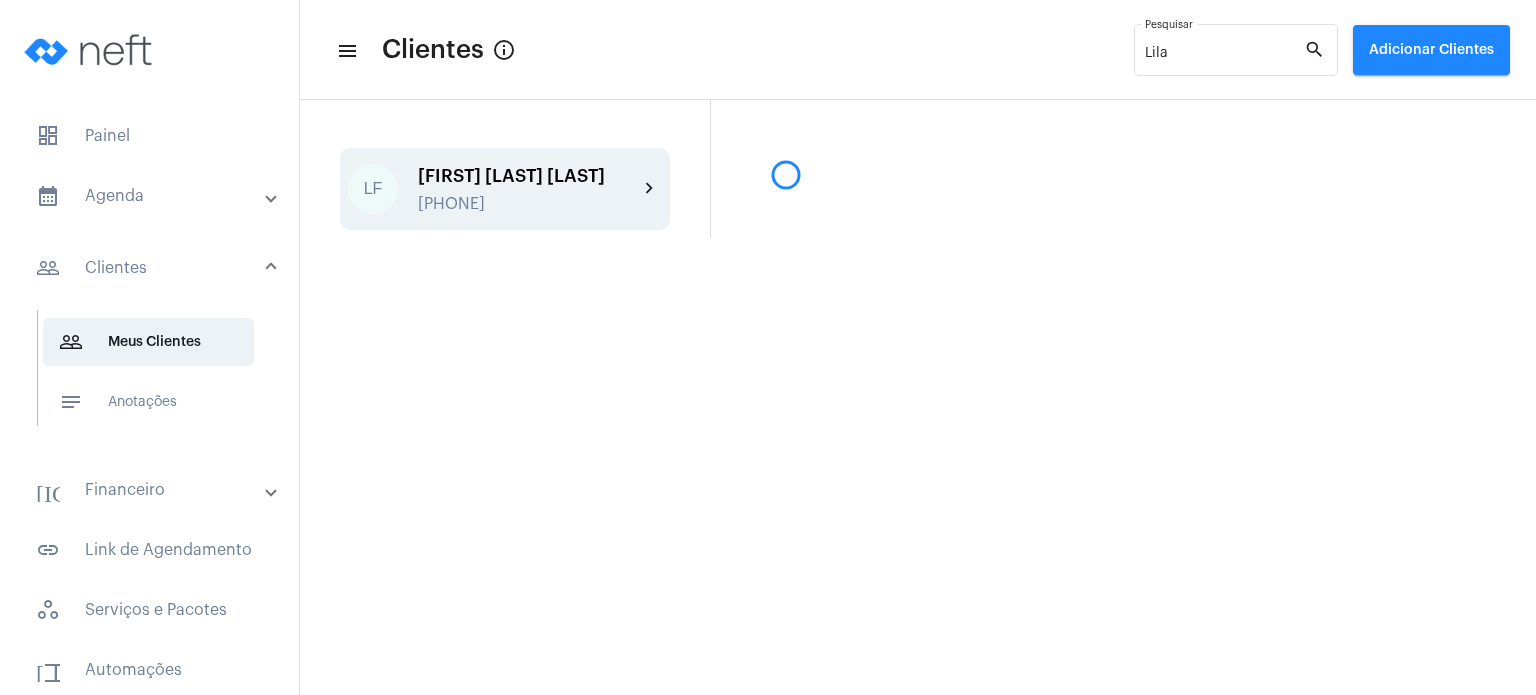 scroll, scrollTop: 0, scrollLeft: 0, axis: both 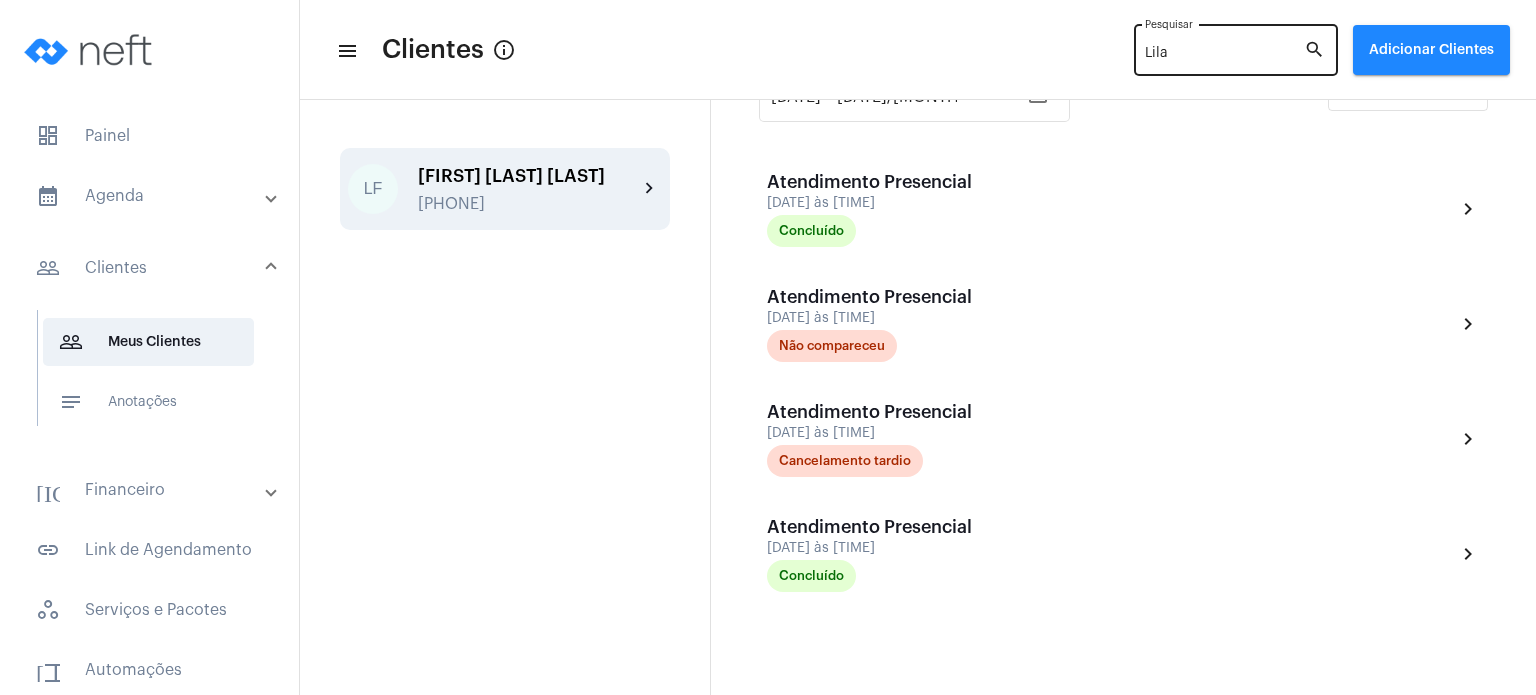 click on "Lila" at bounding box center (1224, 54) 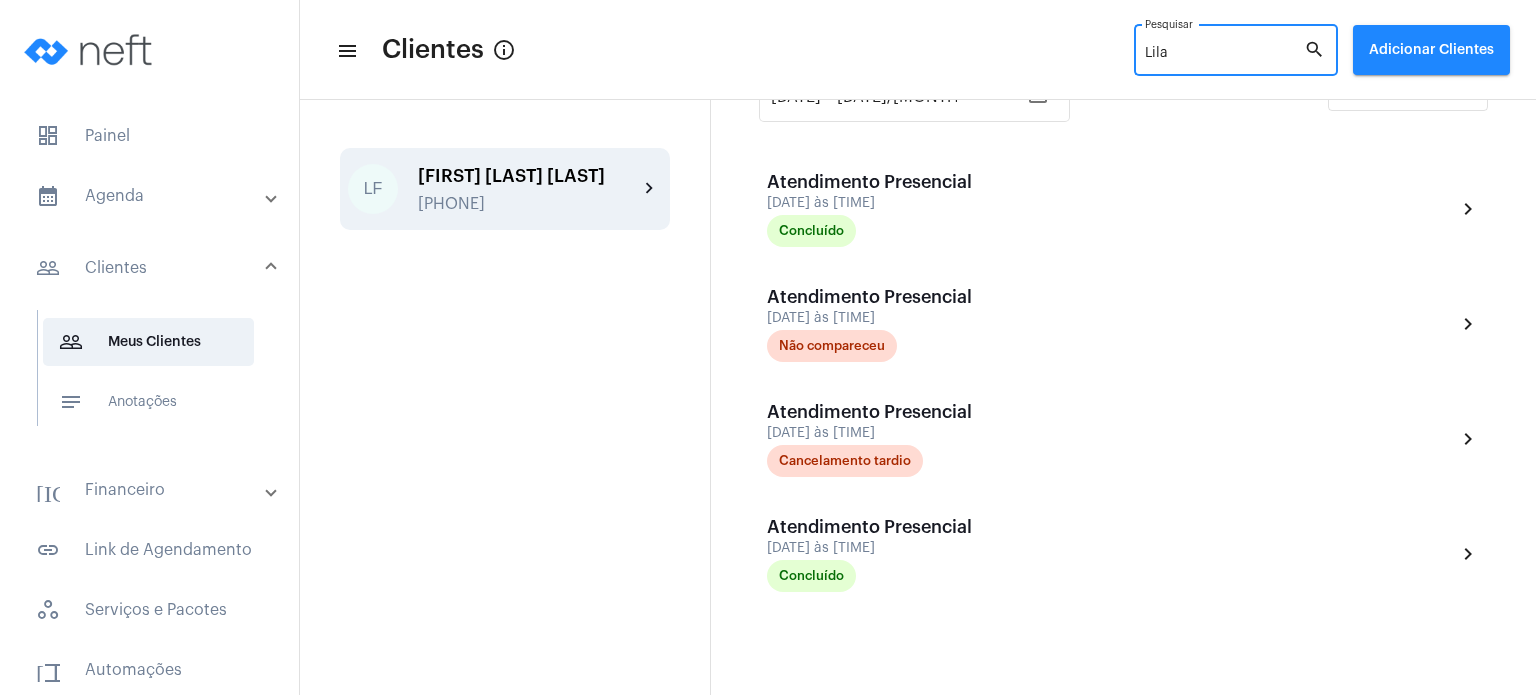 click on "Lila" at bounding box center (1224, 54) 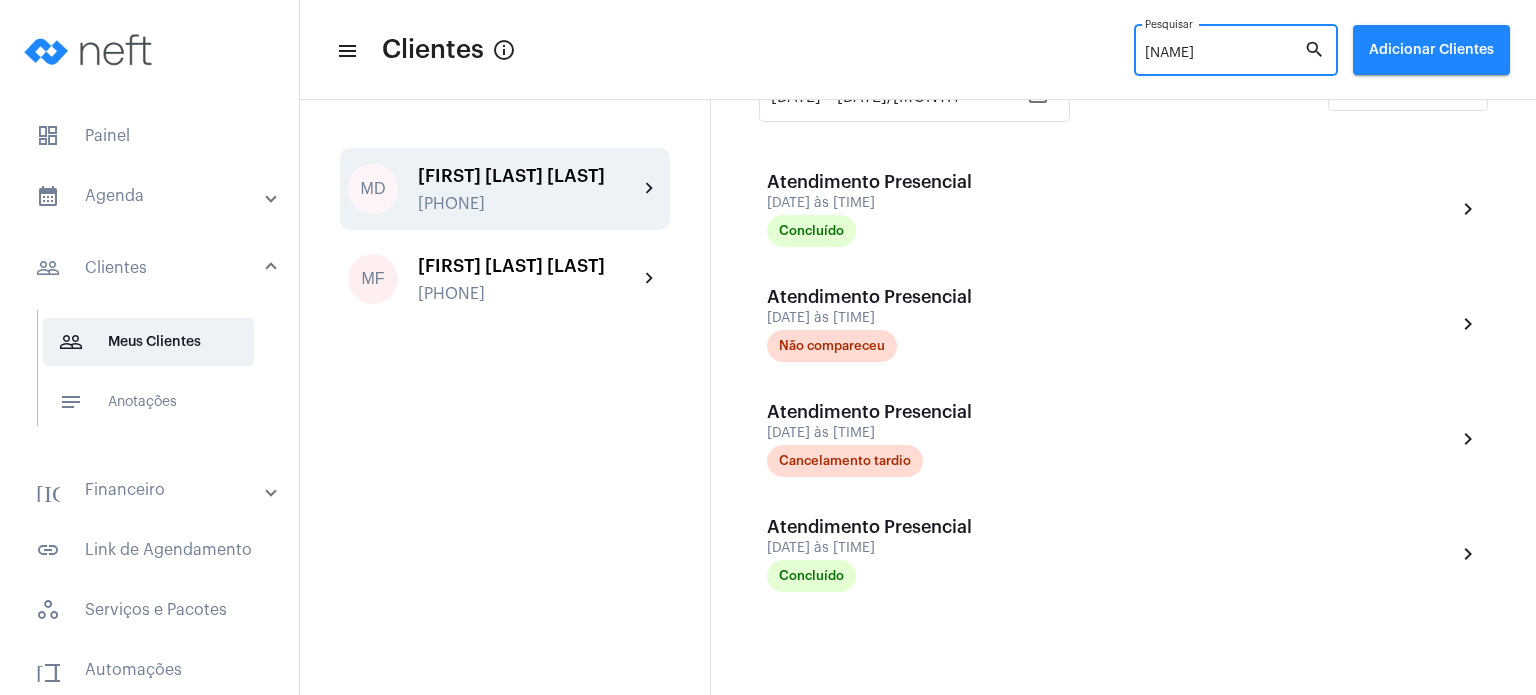 type on "[NAME]" 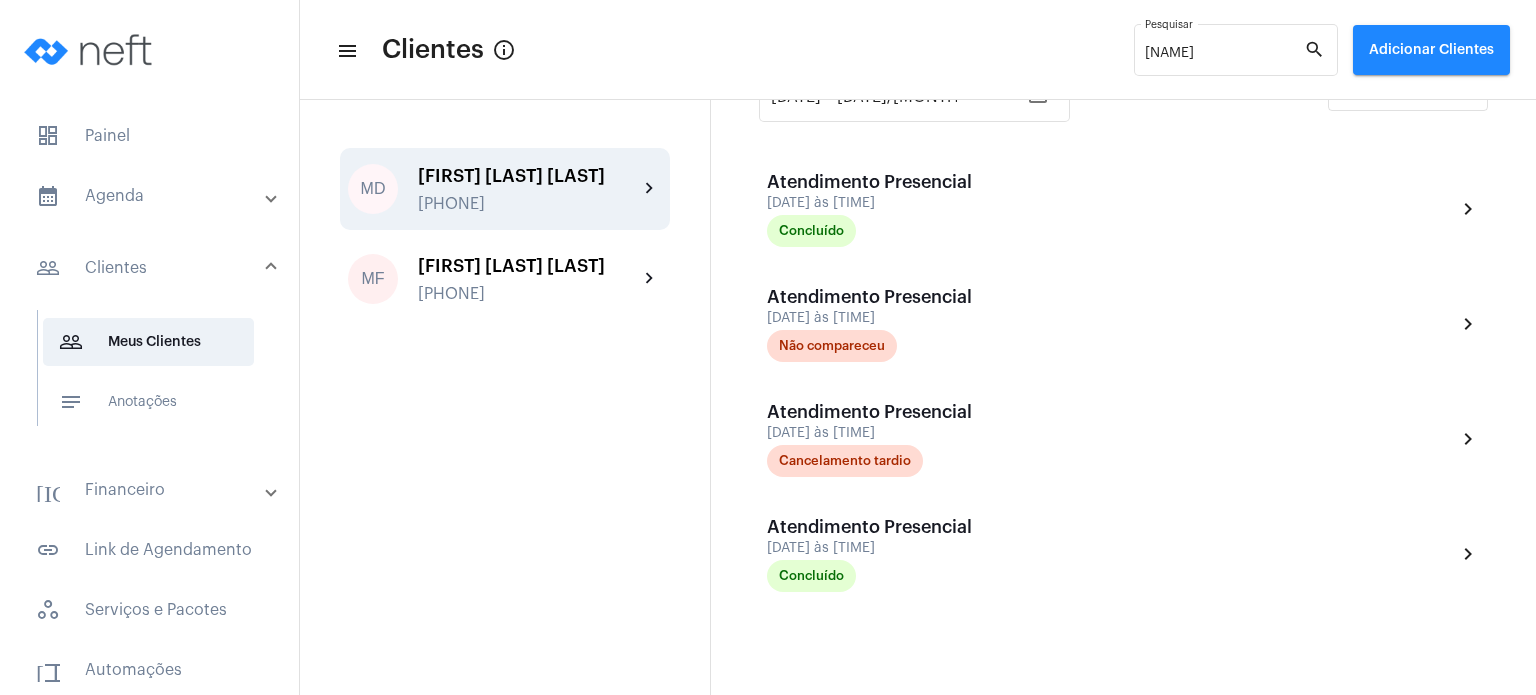 click on "[PHONE]" 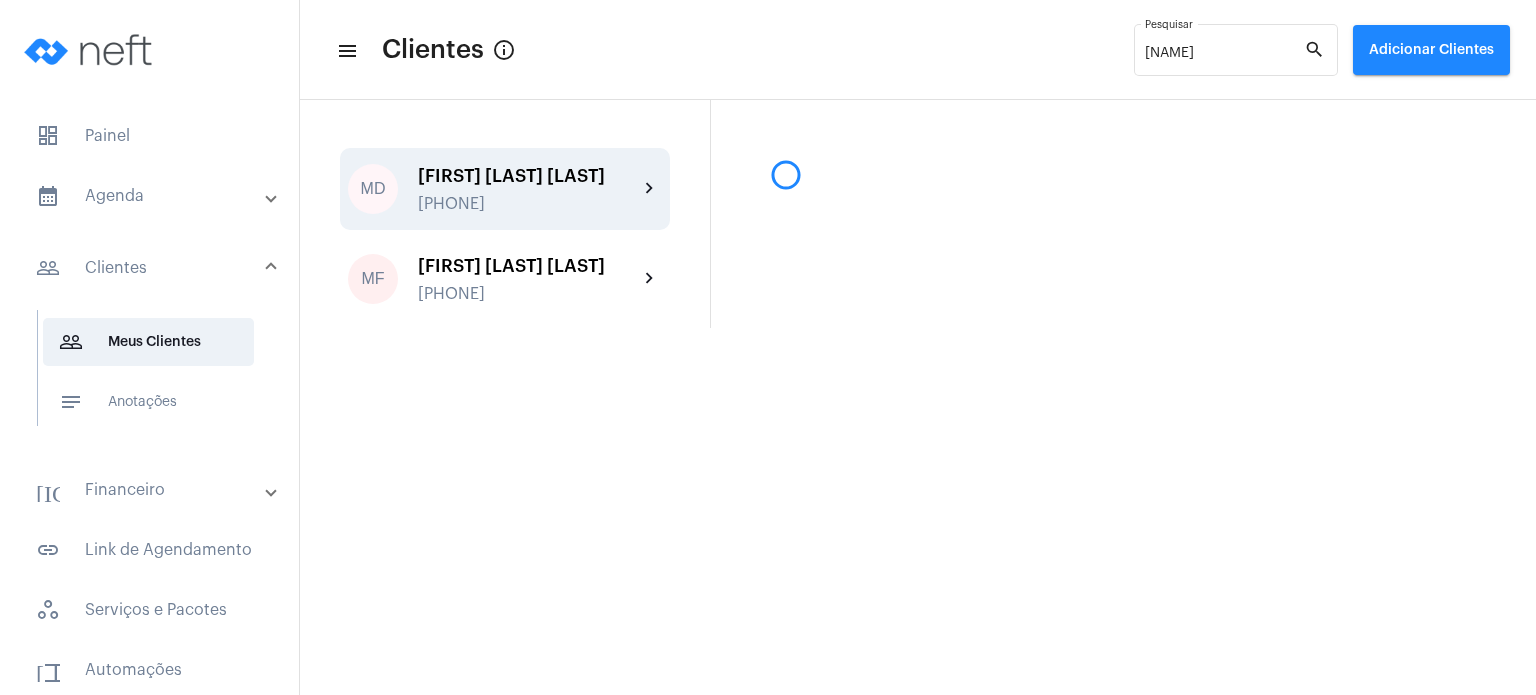 scroll, scrollTop: 0, scrollLeft: 0, axis: both 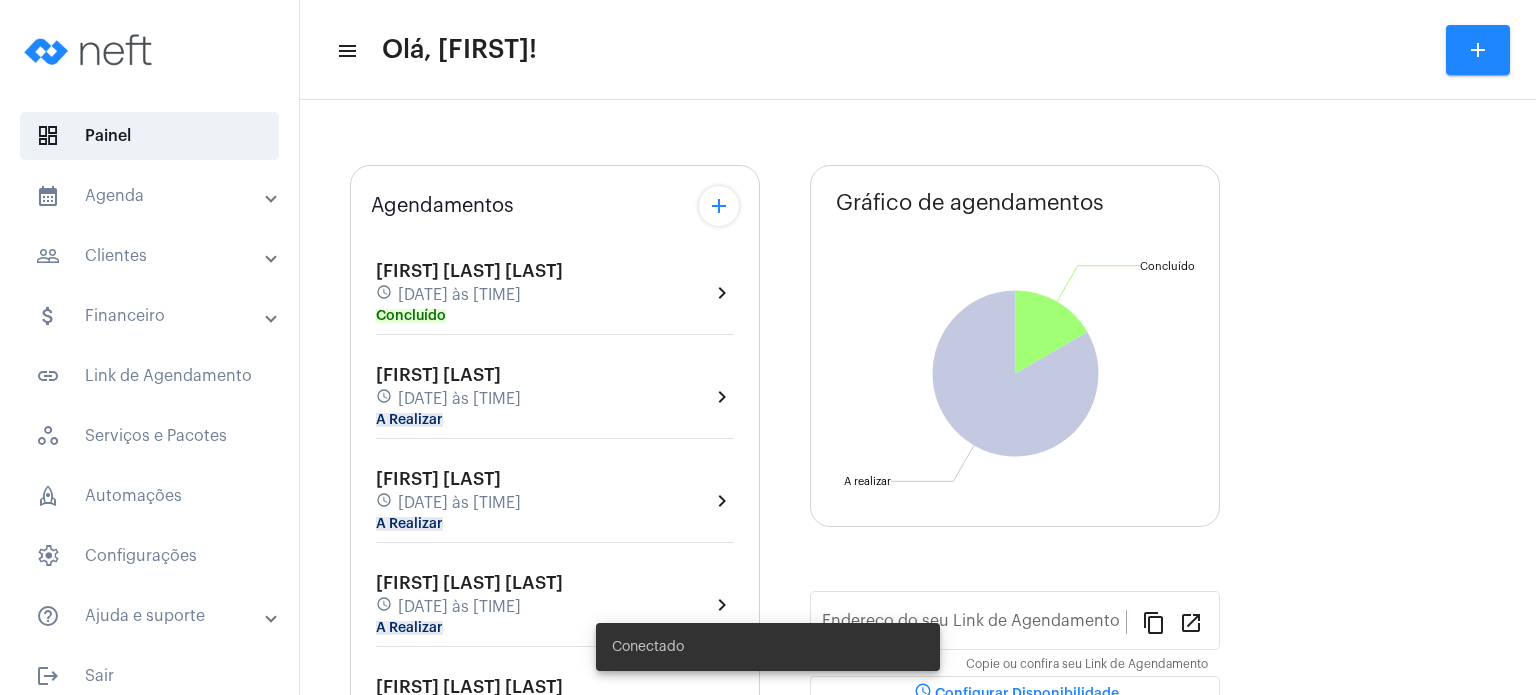 type on "https://neft.com.br/fabiana-davel-canal" 